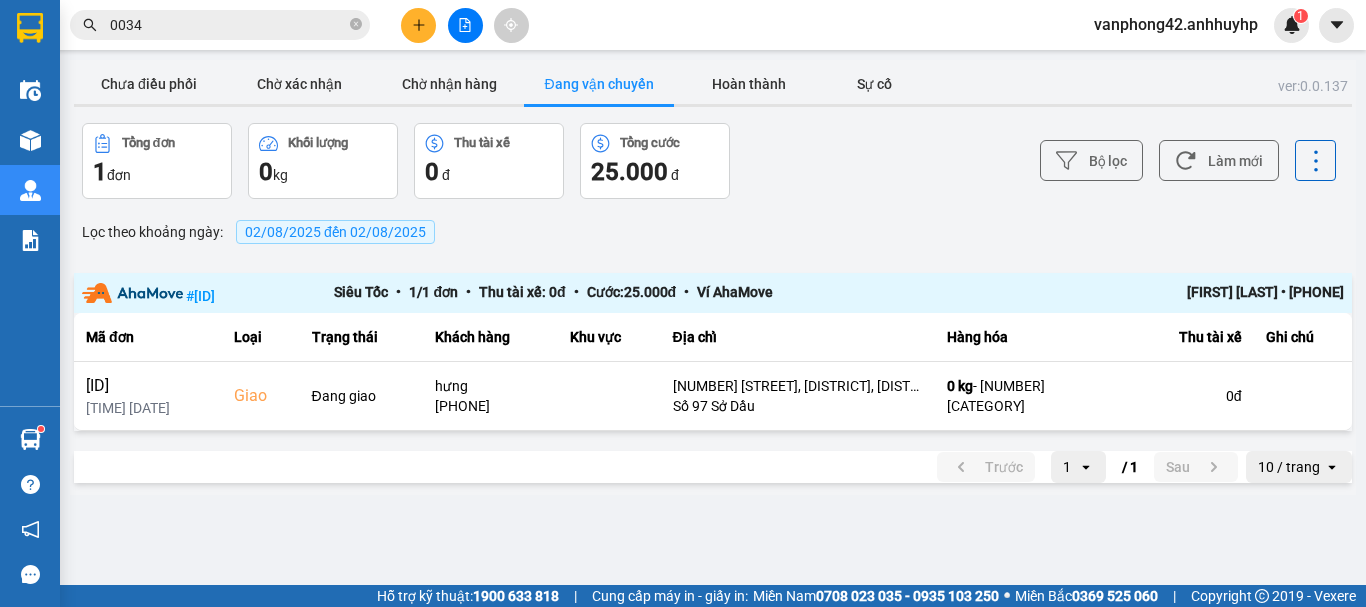 scroll, scrollTop: 0, scrollLeft: 0, axis: both 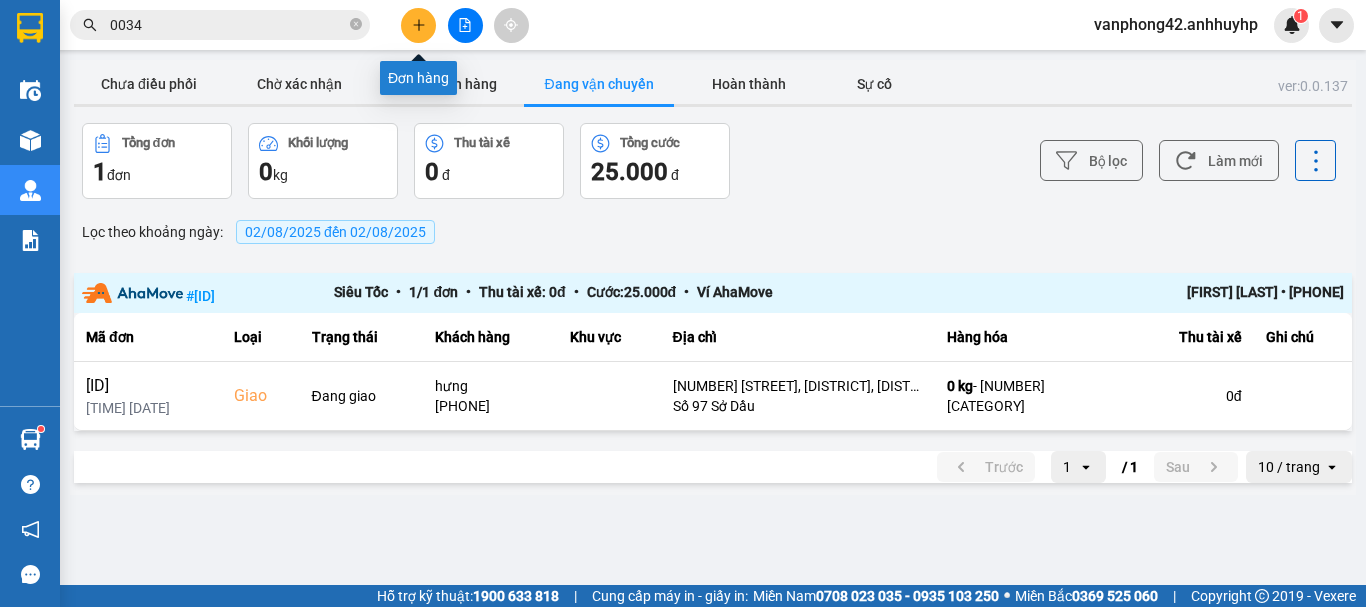 click 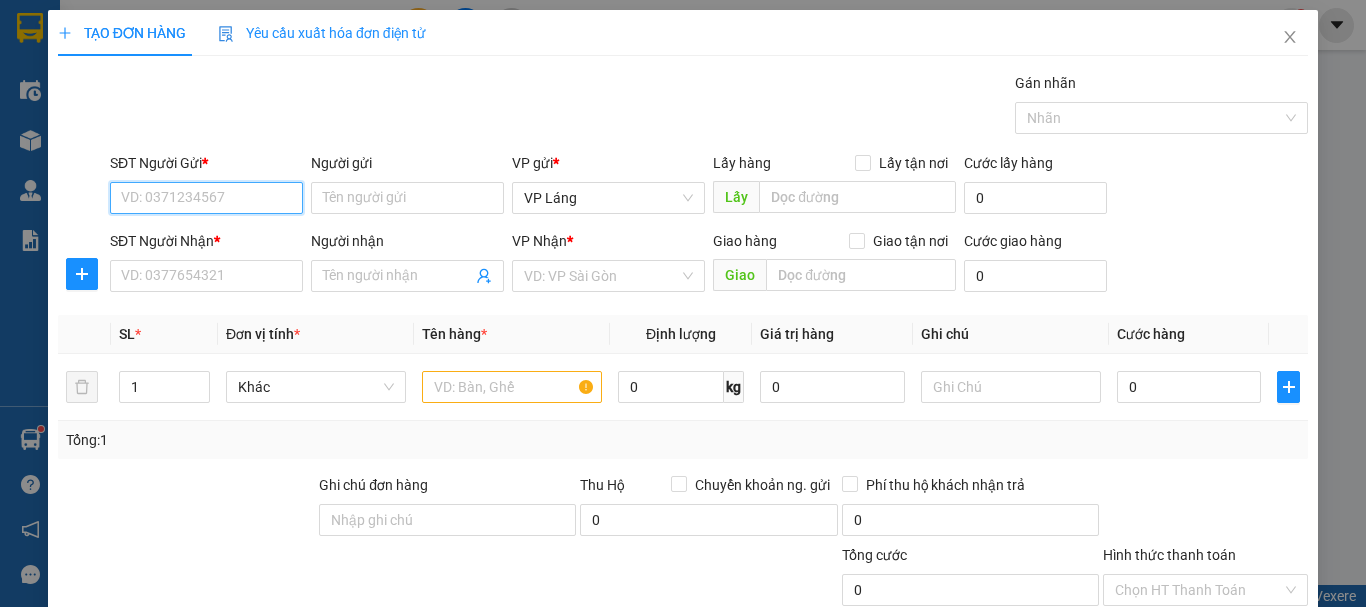 click on "SĐT Người Gửi  *" at bounding box center (206, 198) 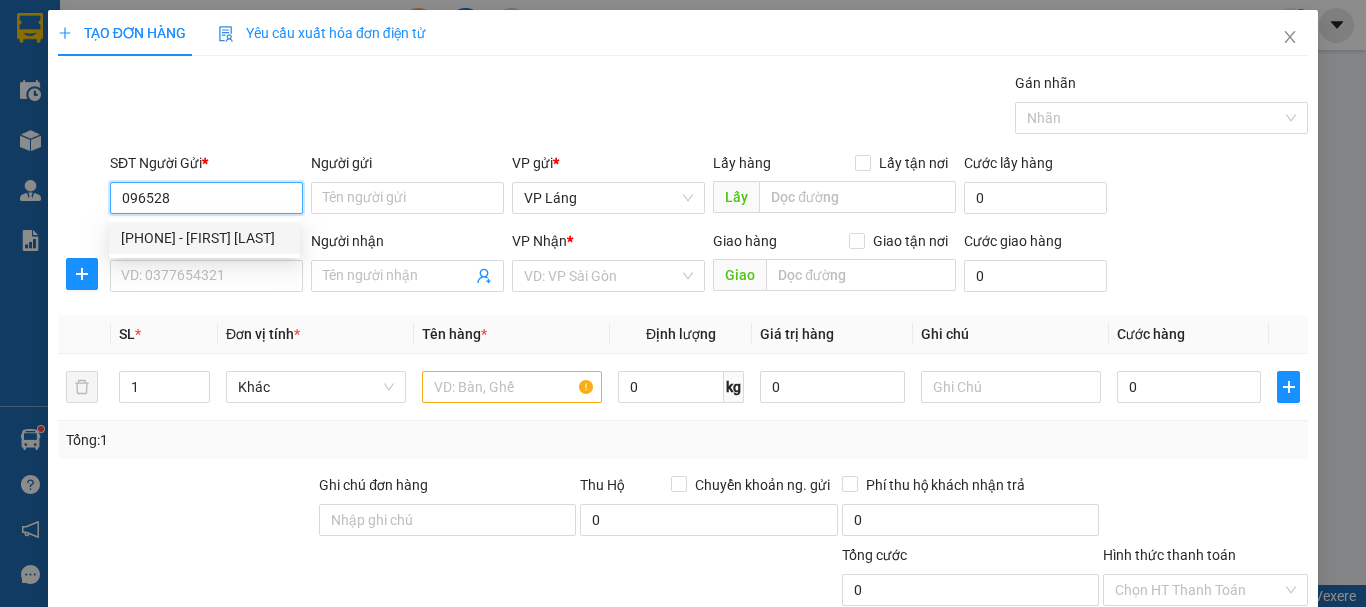 click on "[PHONE] - [FIRST] [LAST]" at bounding box center [204, 238] 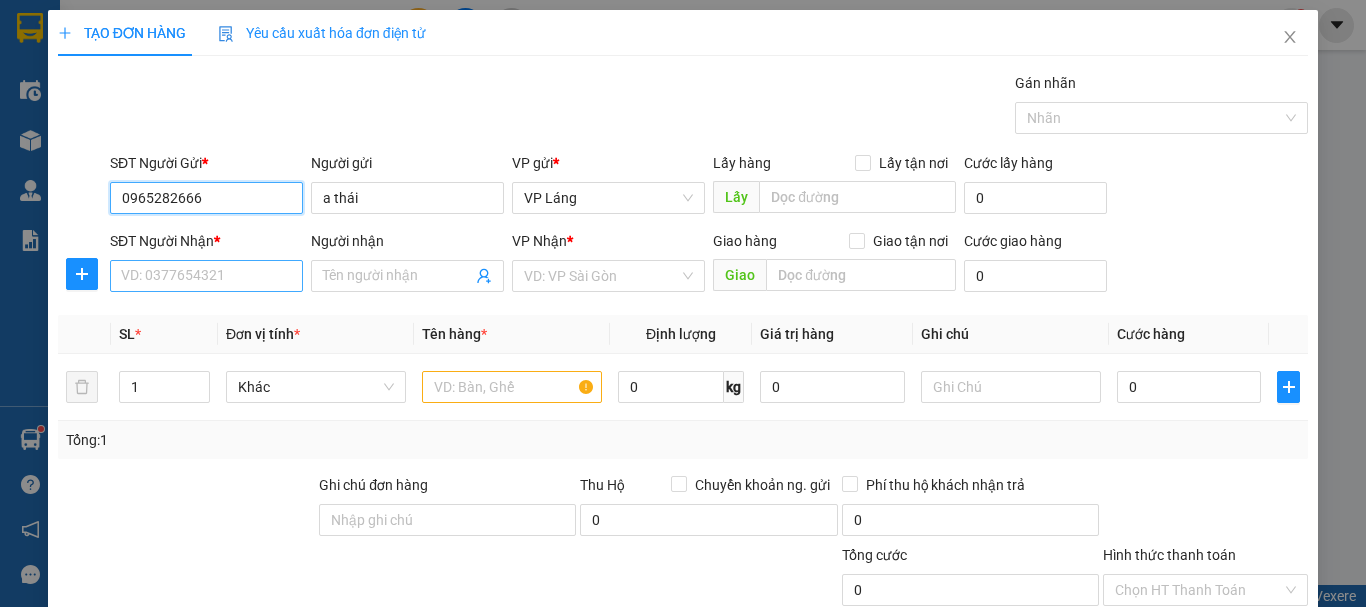 type on "0965282666" 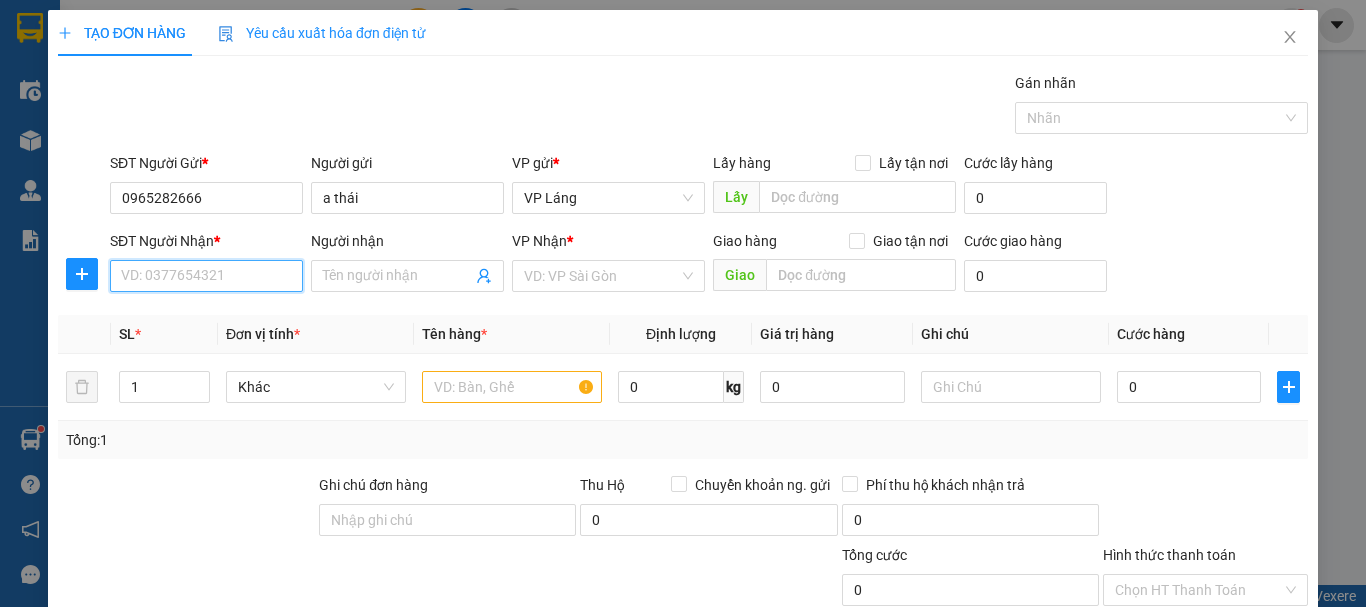 click on "SĐT Người Nhận  *" at bounding box center (206, 276) 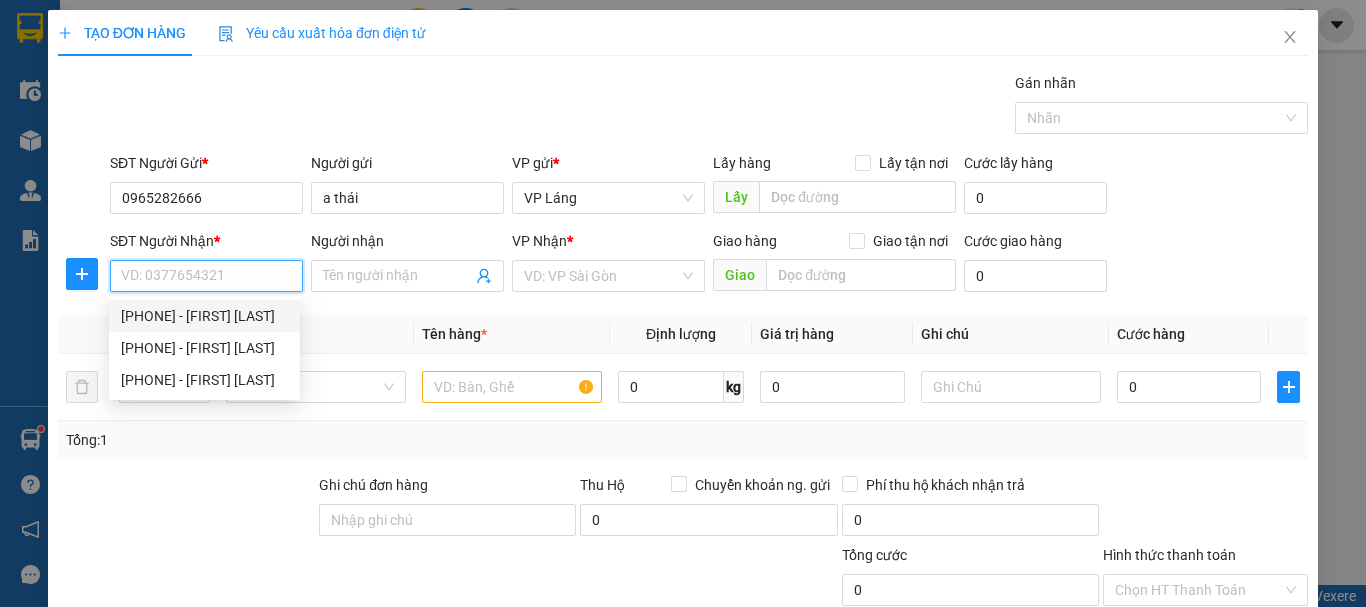 click on "[PHONE] - [FIRST] [LAST]" at bounding box center (204, 316) 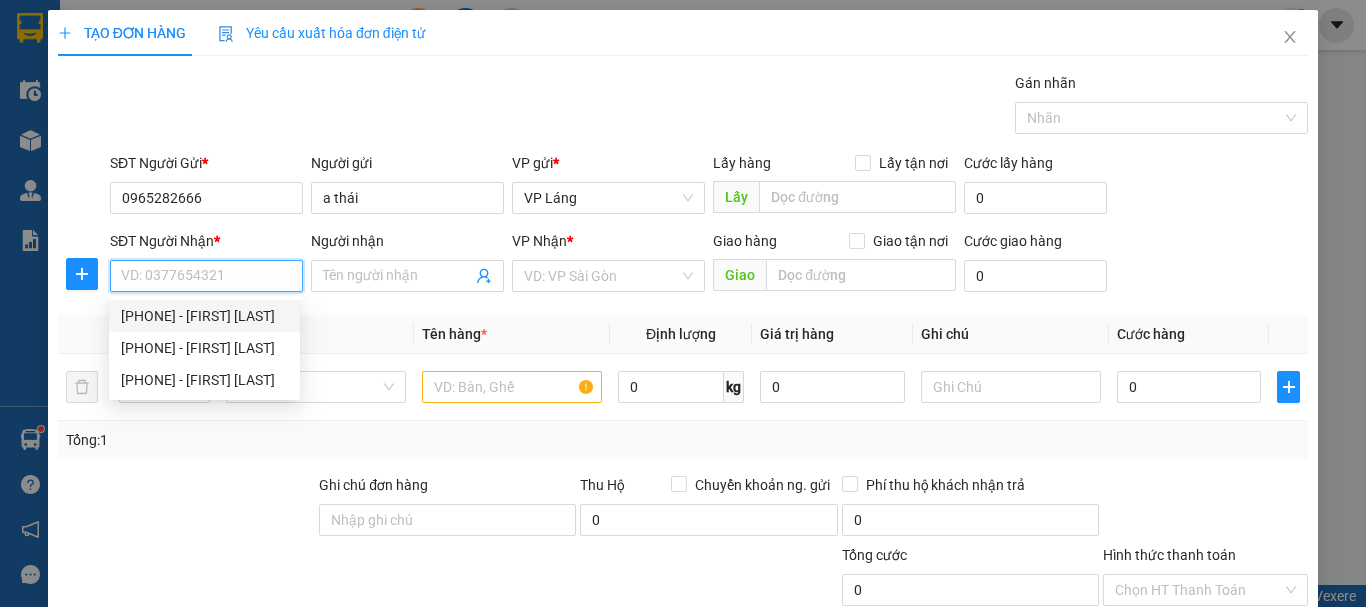 type on "[PHONE]" 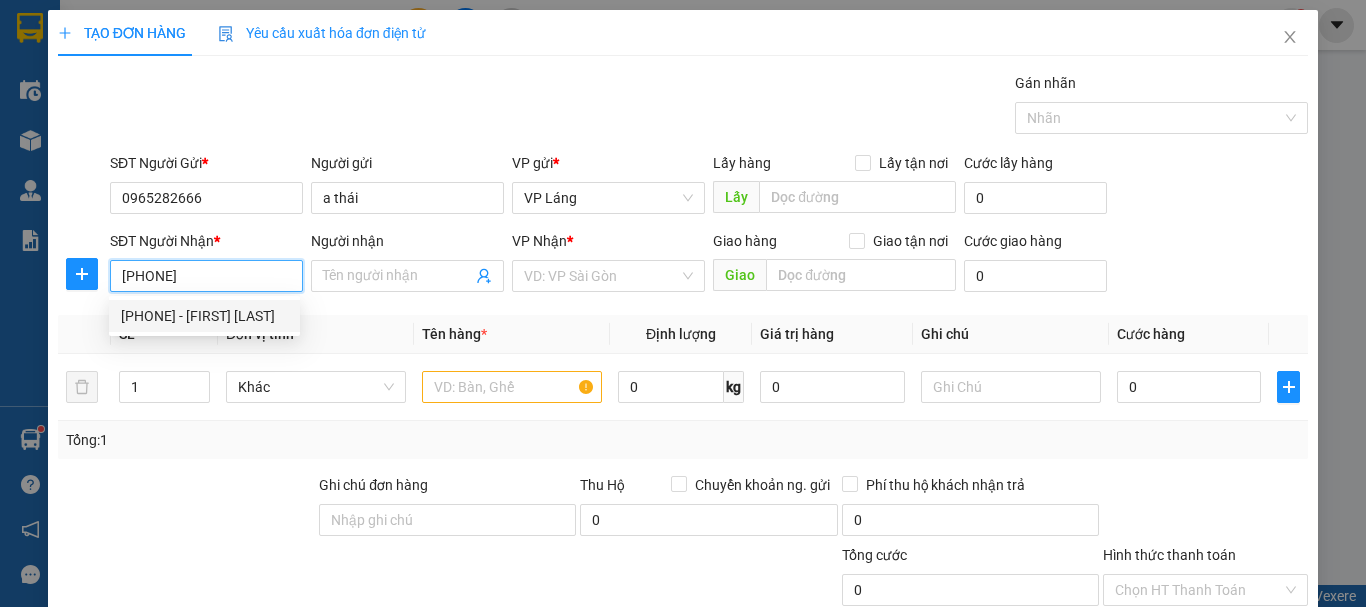 type on "việt anh" 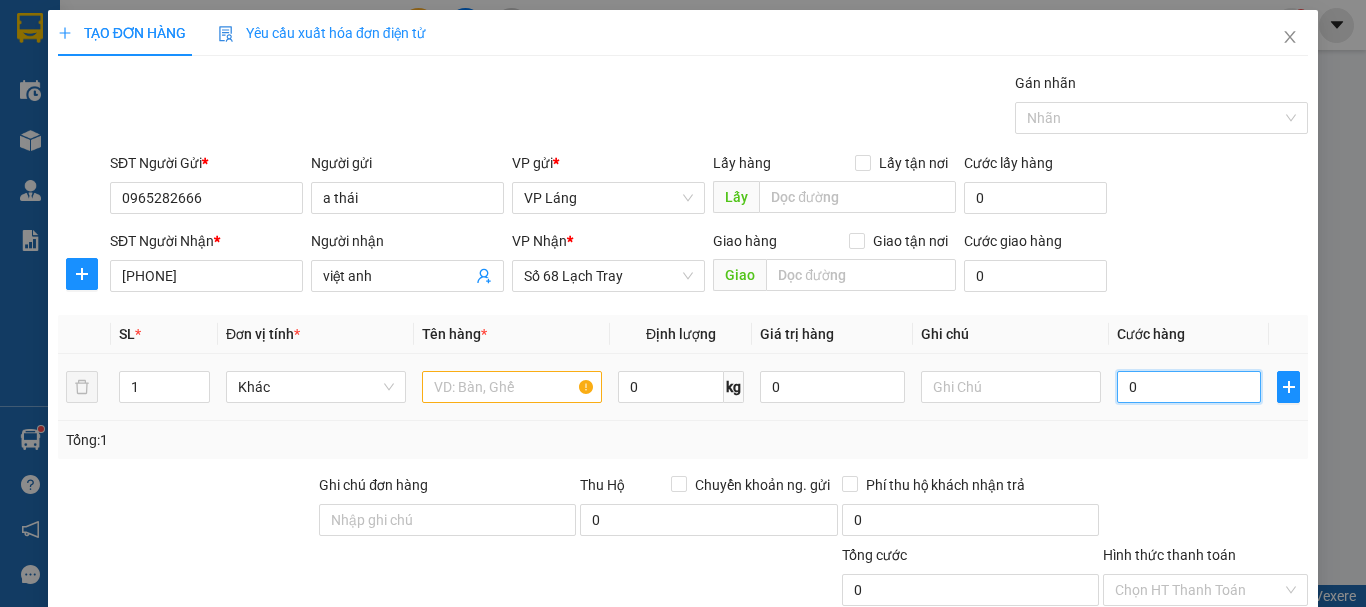click on "0" at bounding box center (1189, 387) 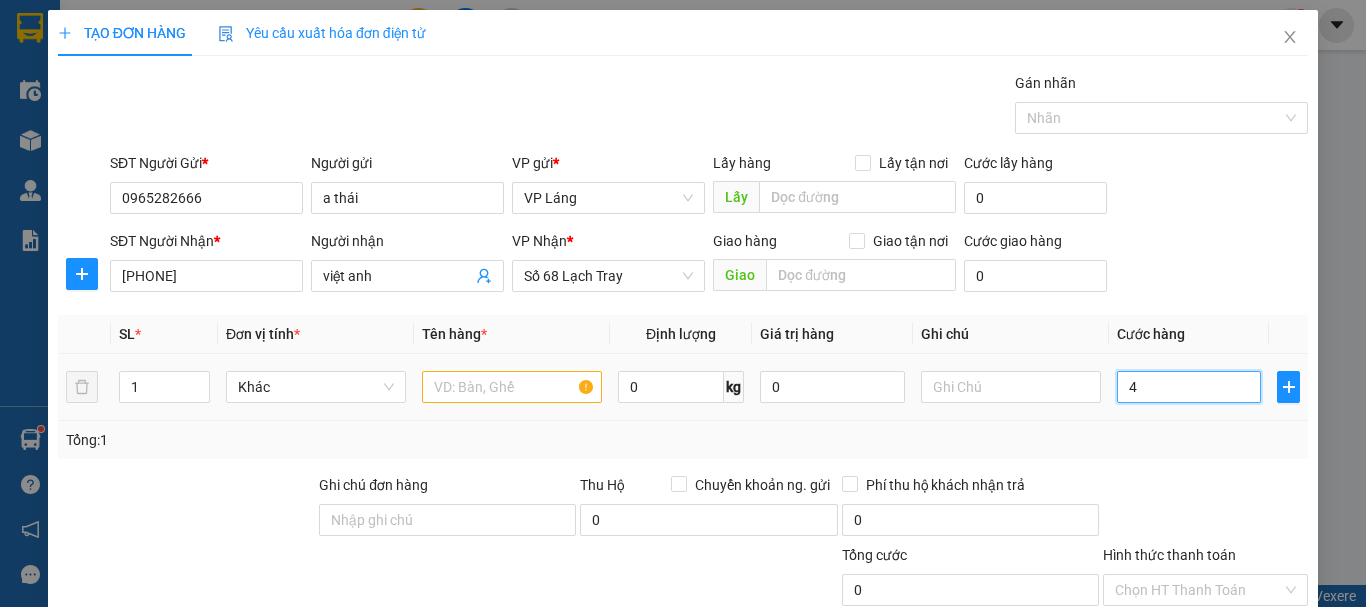 type on "4" 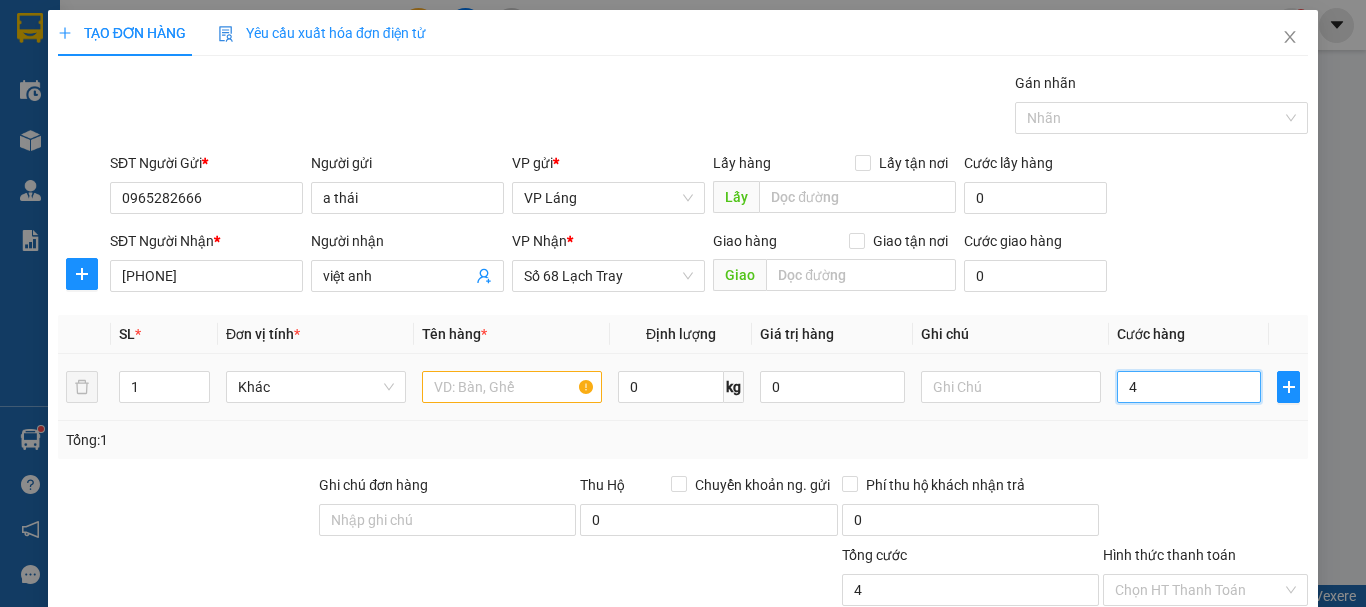 type on "40" 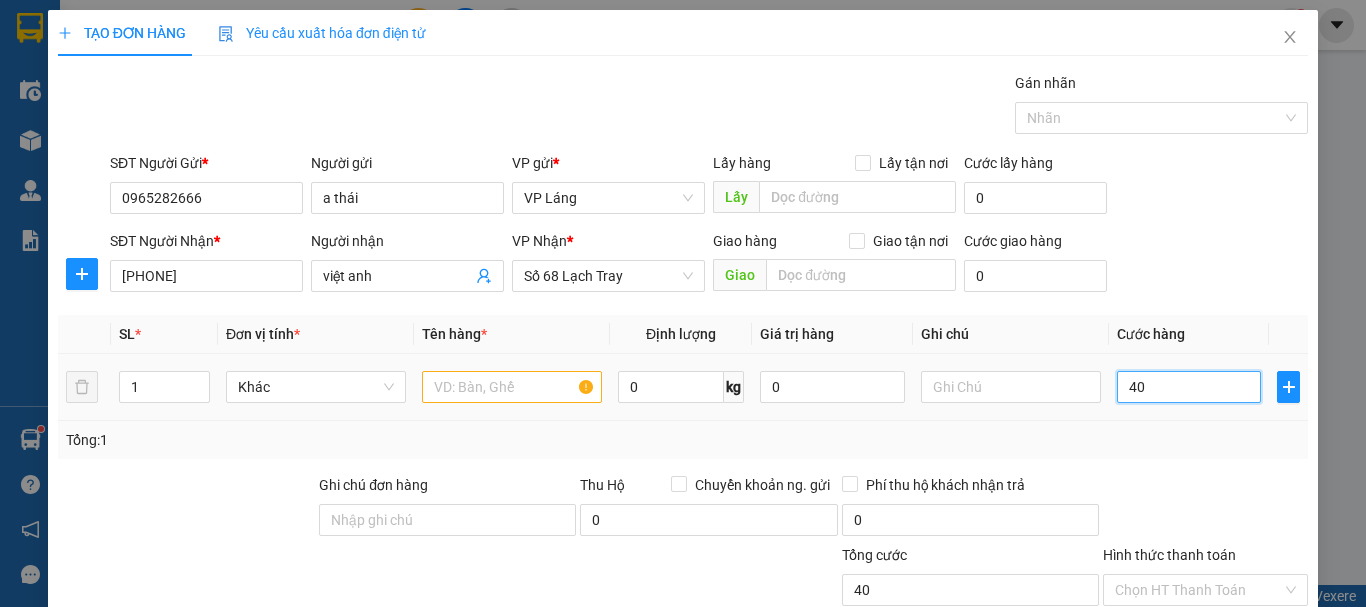 type on "400" 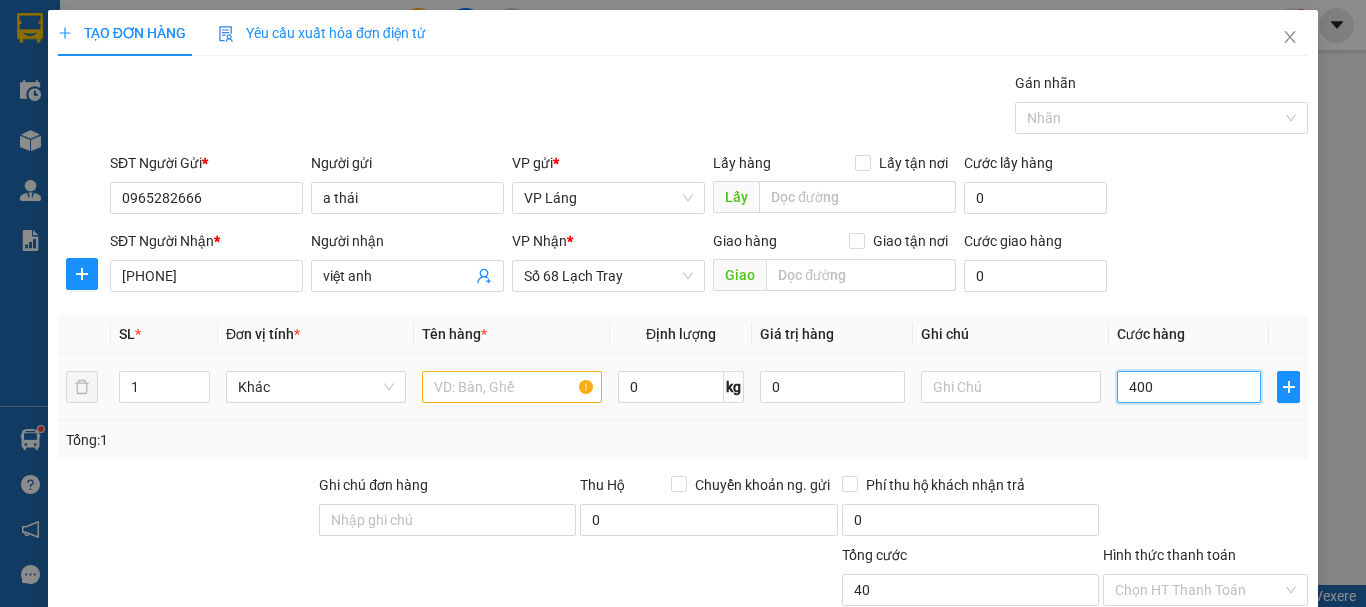 type on "400" 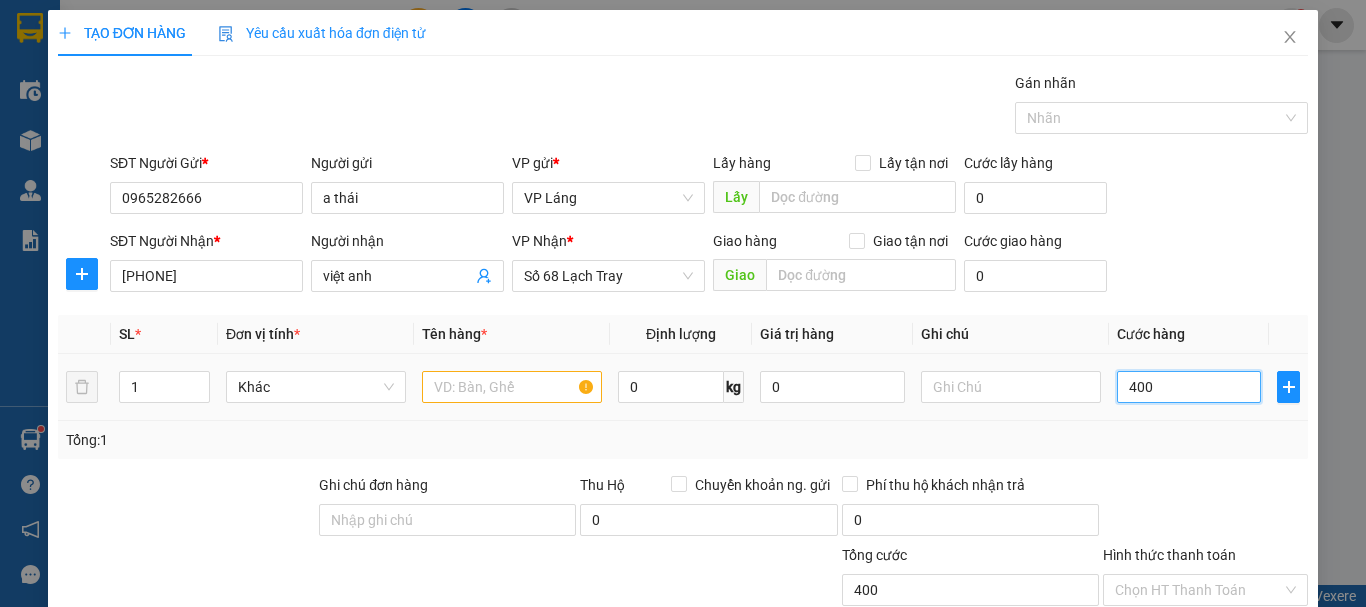 type on "4.000" 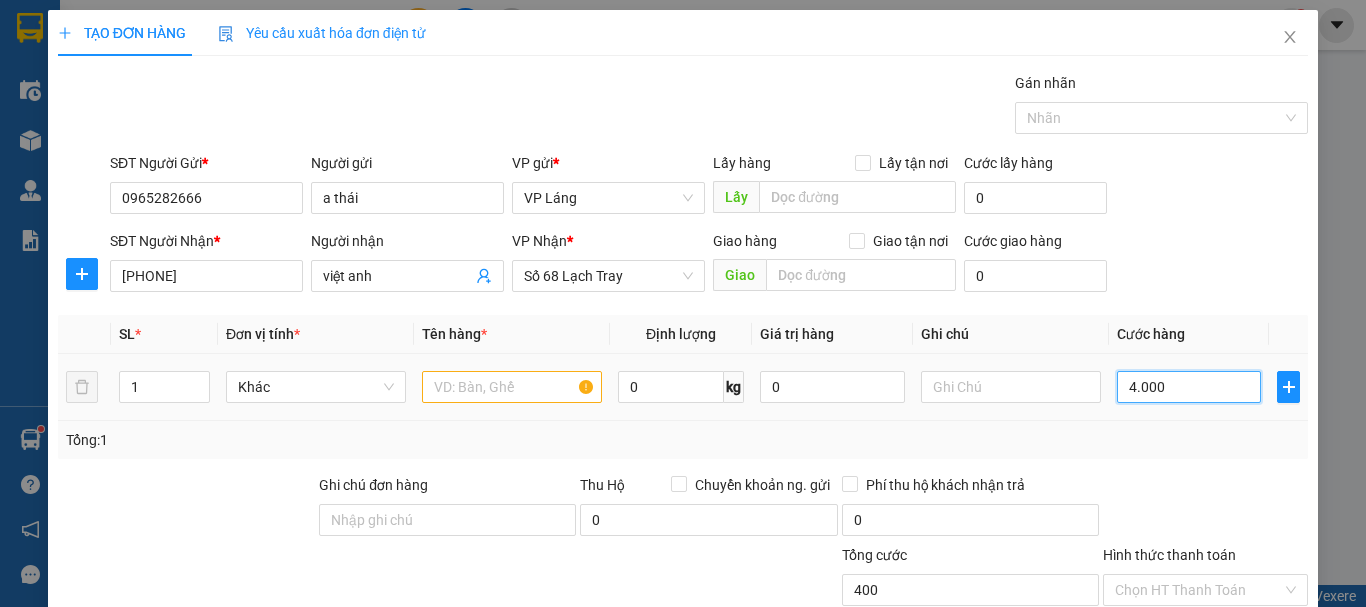 type on "4.000" 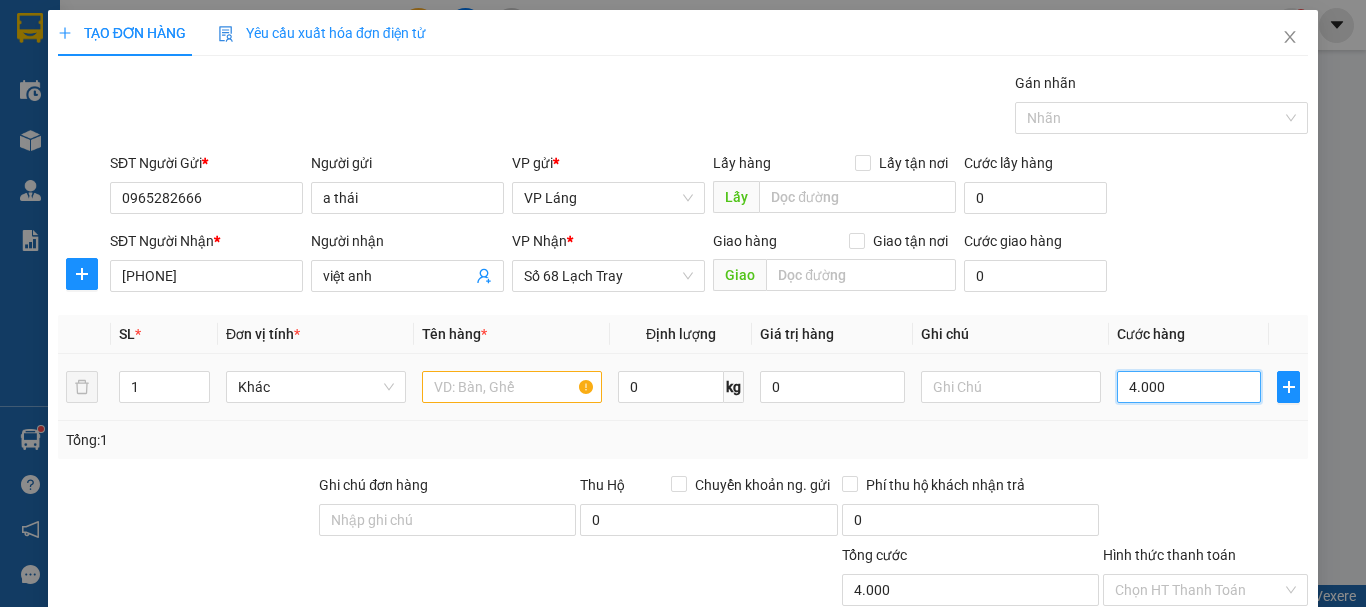 type on "40.000" 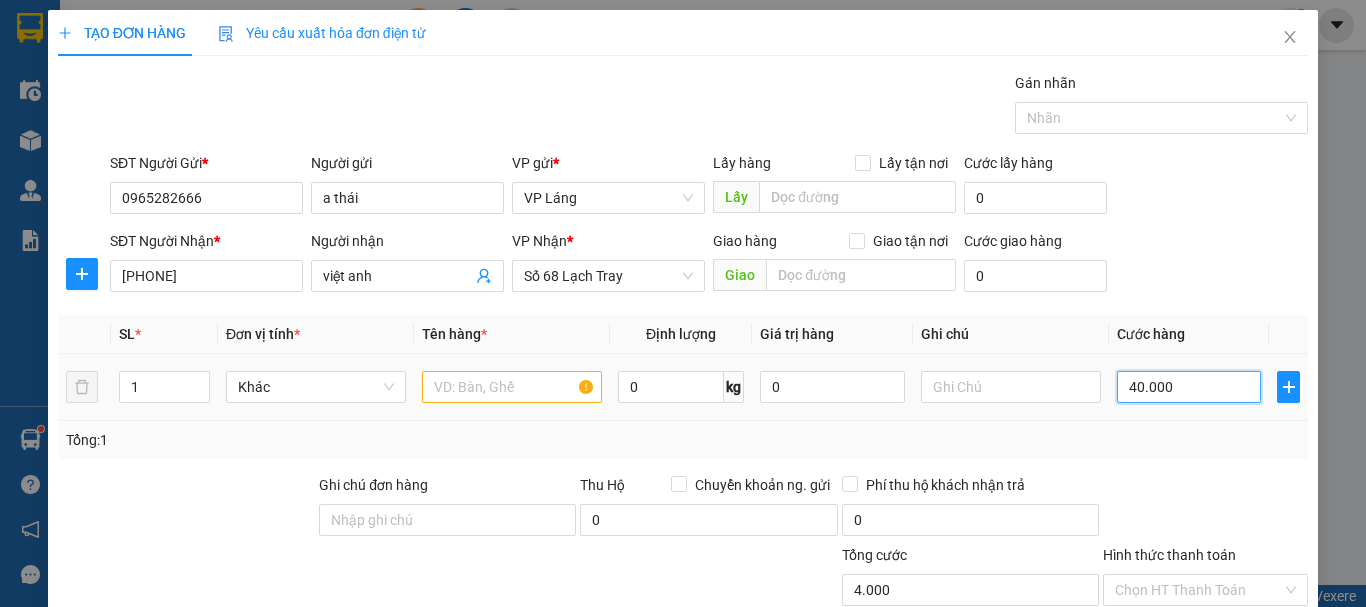 type on "40.000" 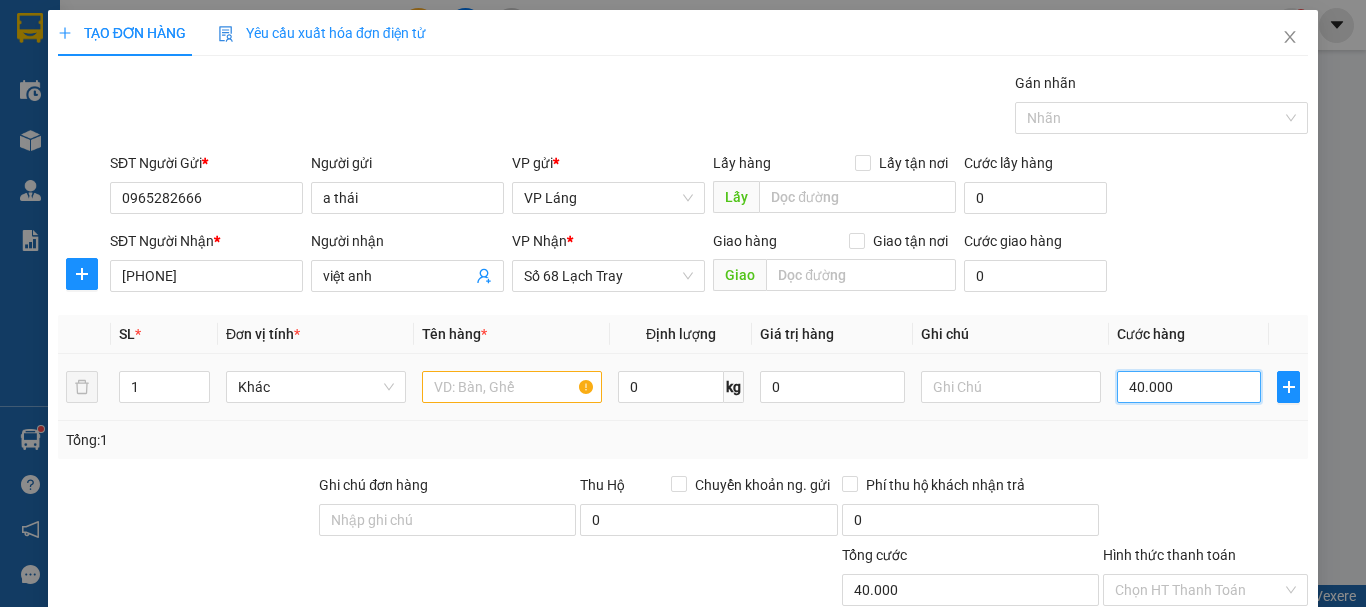 type on "40.000" 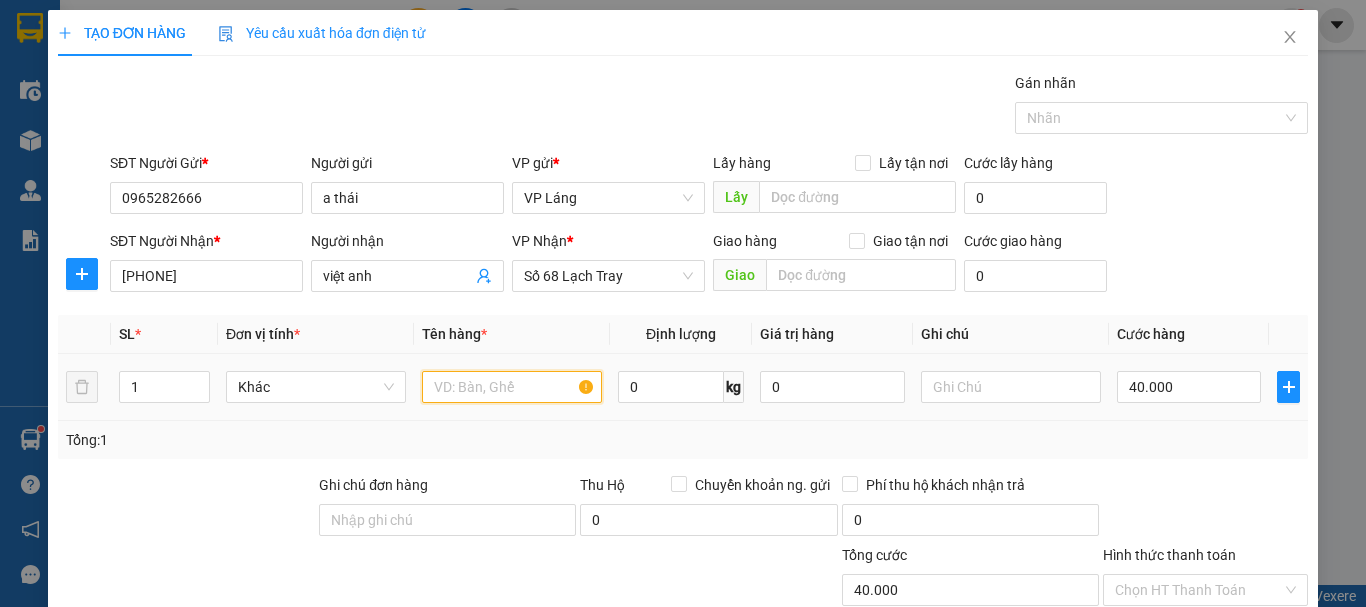 click at bounding box center [512, 387] 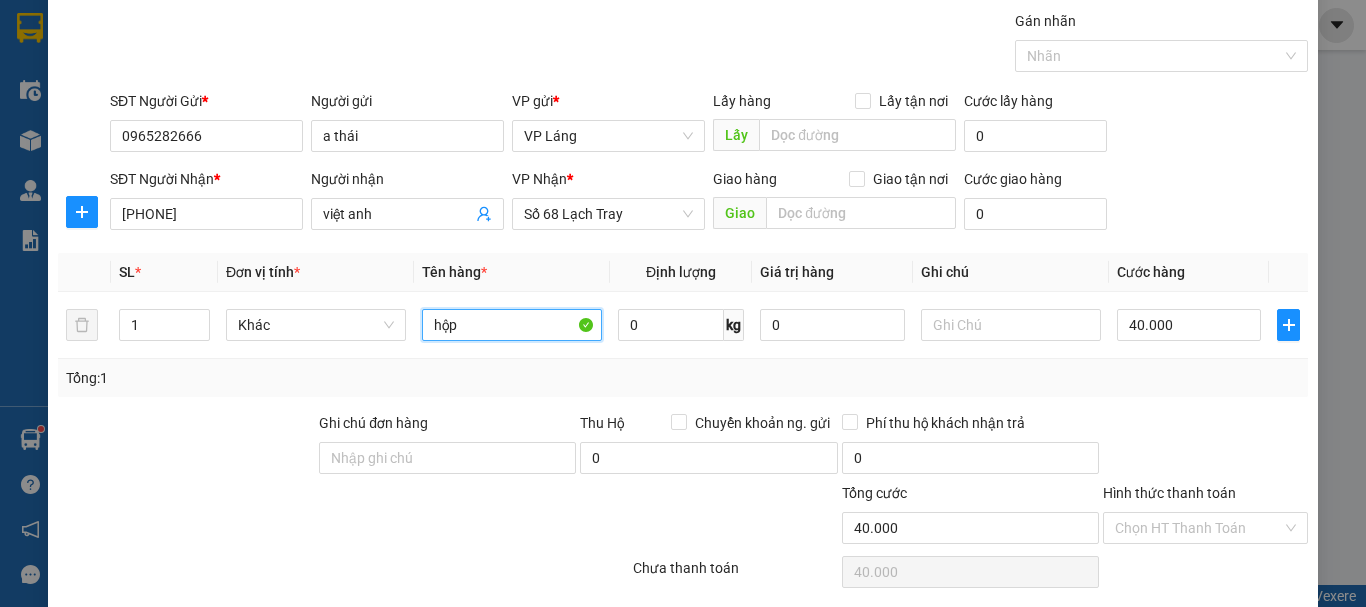 scroll, scrollTop: 133, scrollLeft: 0, axis: vertical 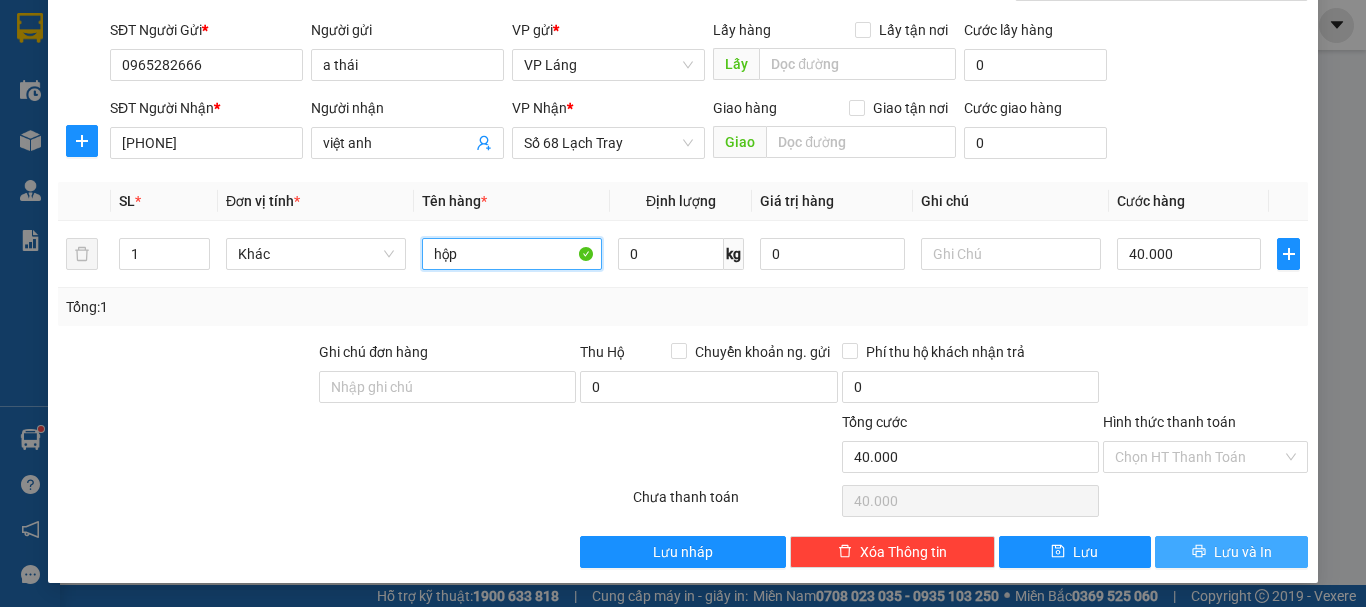 type on "hộp" 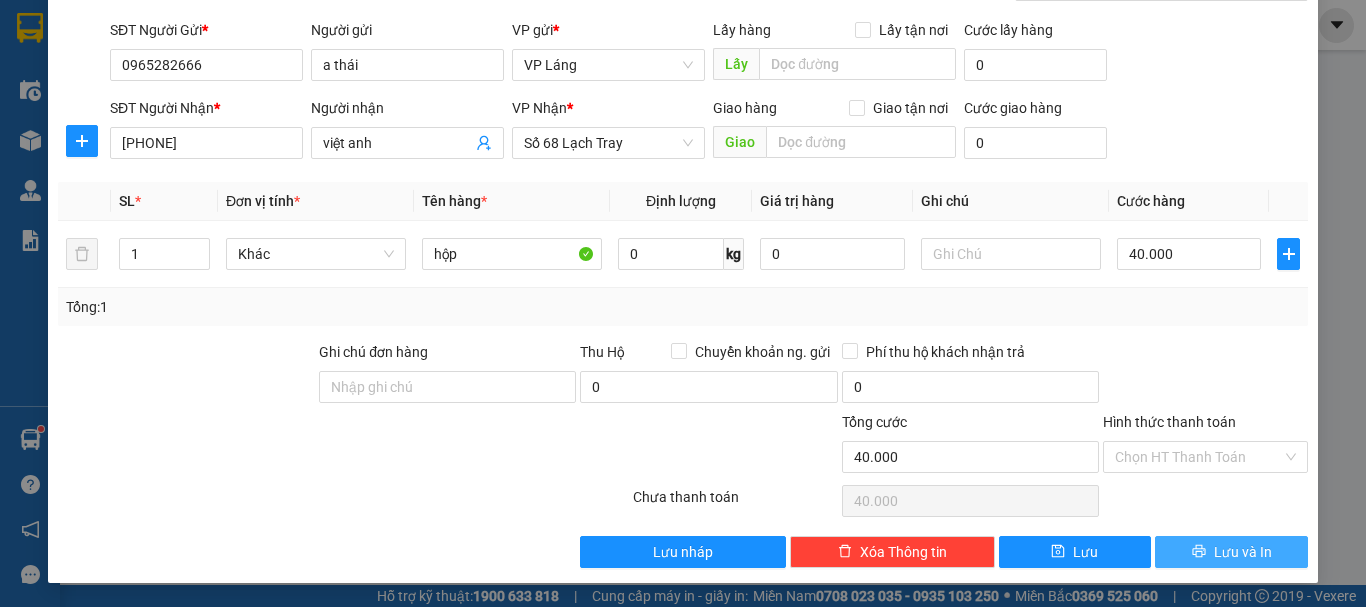 click on "Lưu và In" at bounding box center [1243, 552] 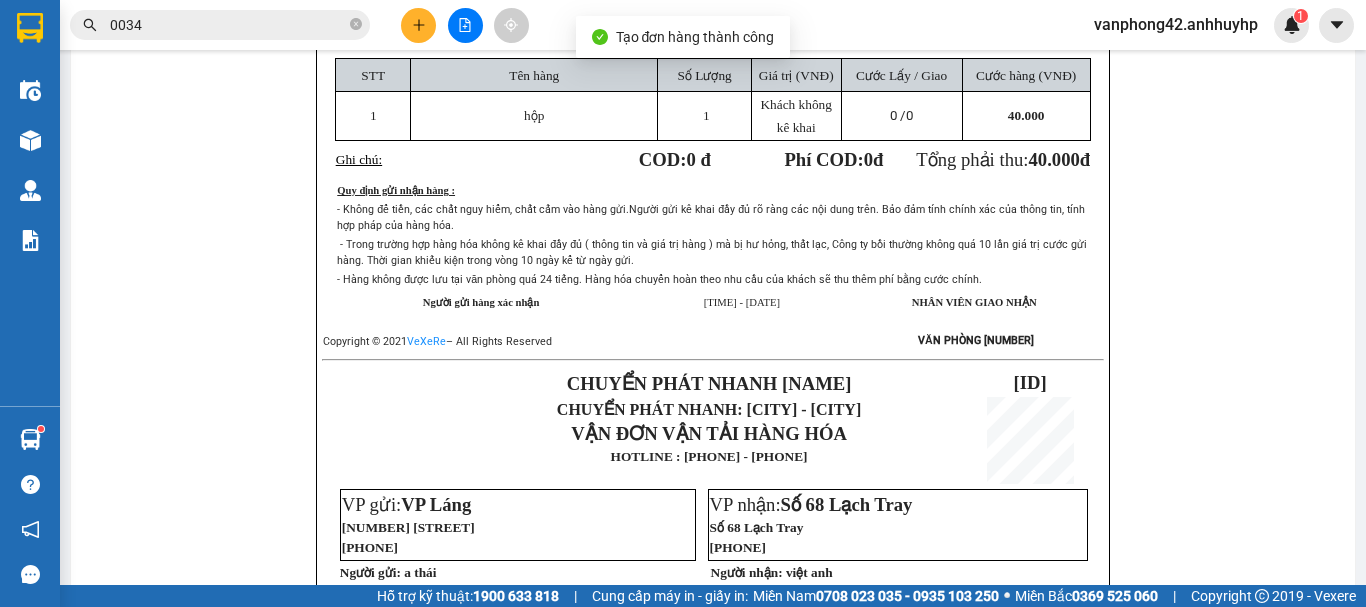 scroll, scrollTop: 0, scrollLeft: 0, axis: both 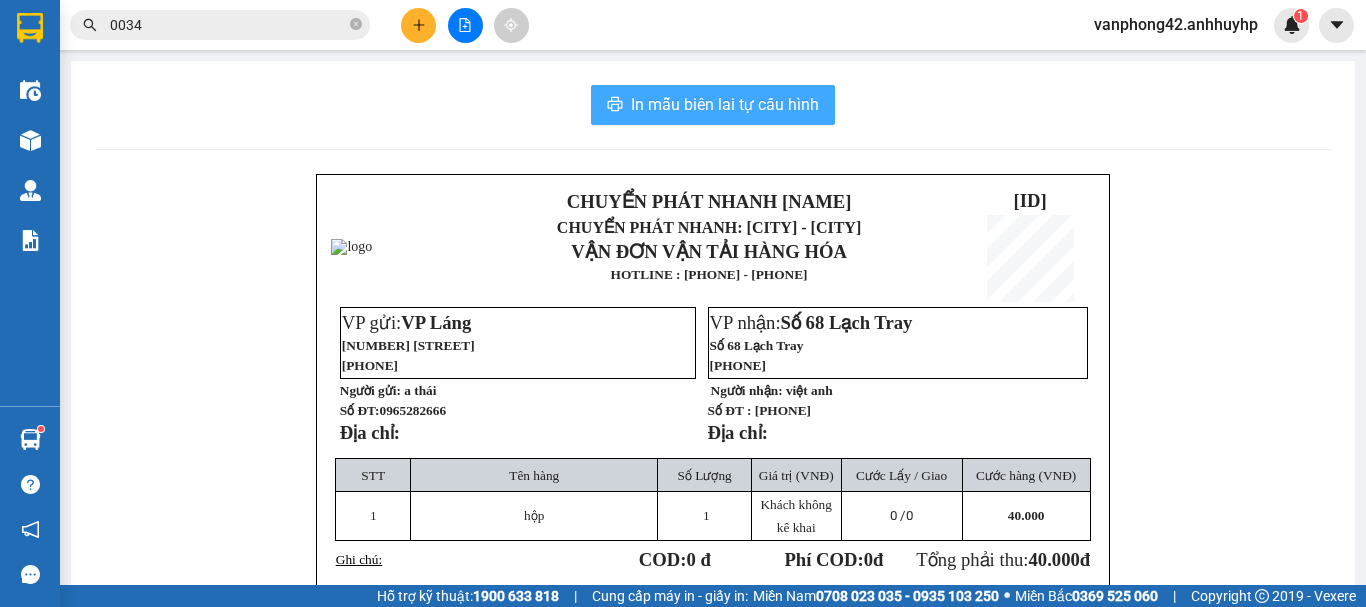 click on "In mẫu biên lai tự cấu hình" at bounding box center [725, 104] 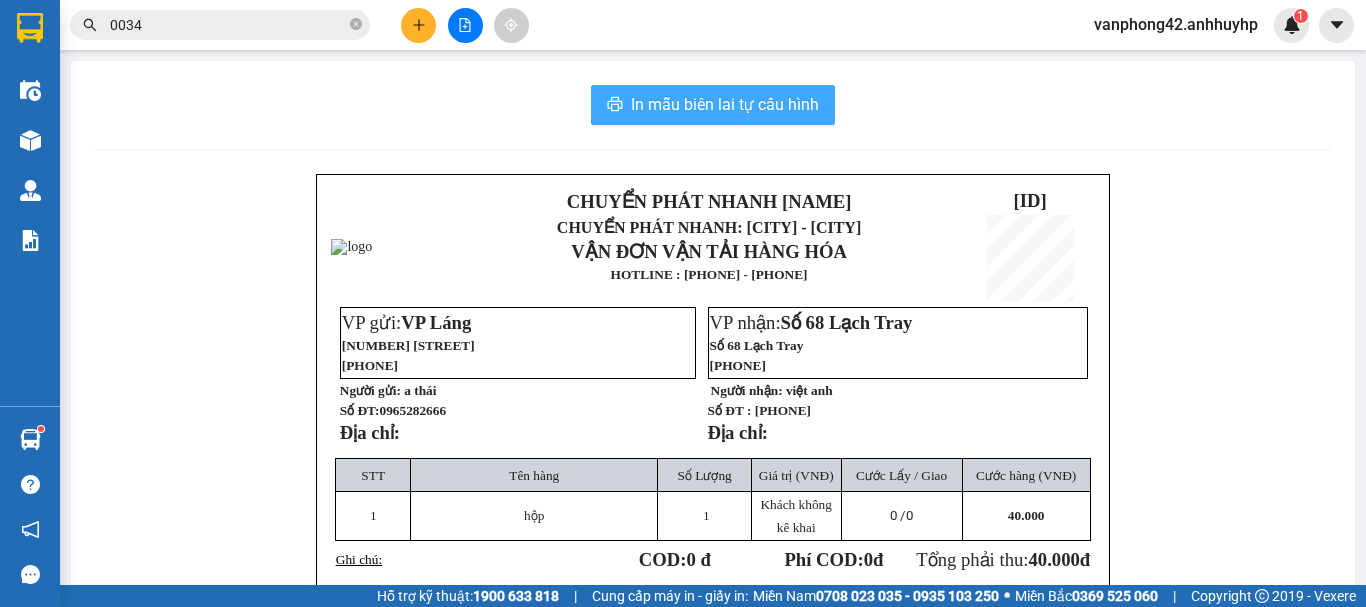 scroll, scrollTop: 0, scrollLeft: 0, axis: both 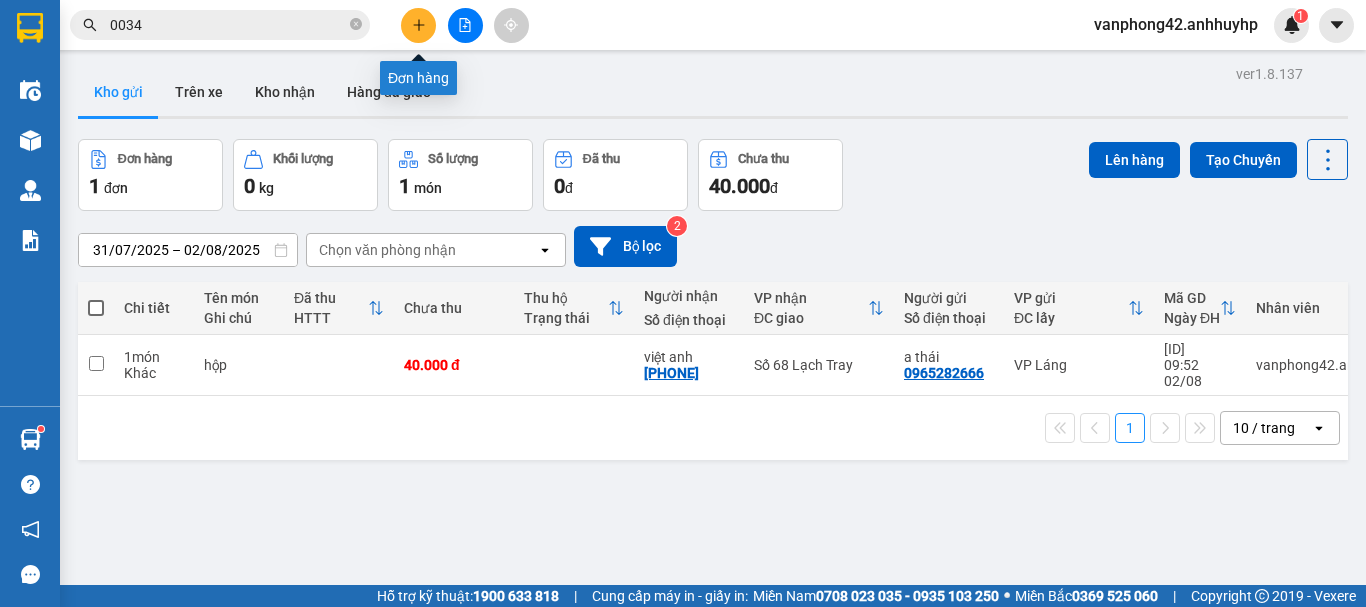 click at bounding box center [418, 25] 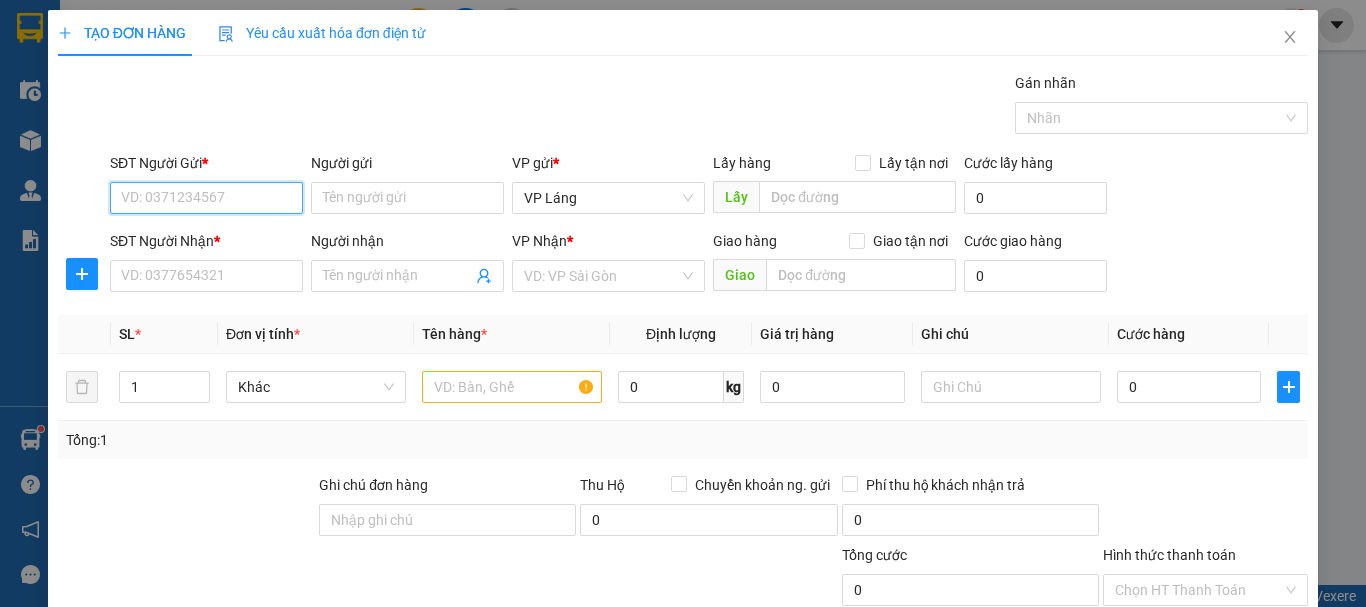 click on "SĐT Người Gửi  *" at bounding box center (206, 198) 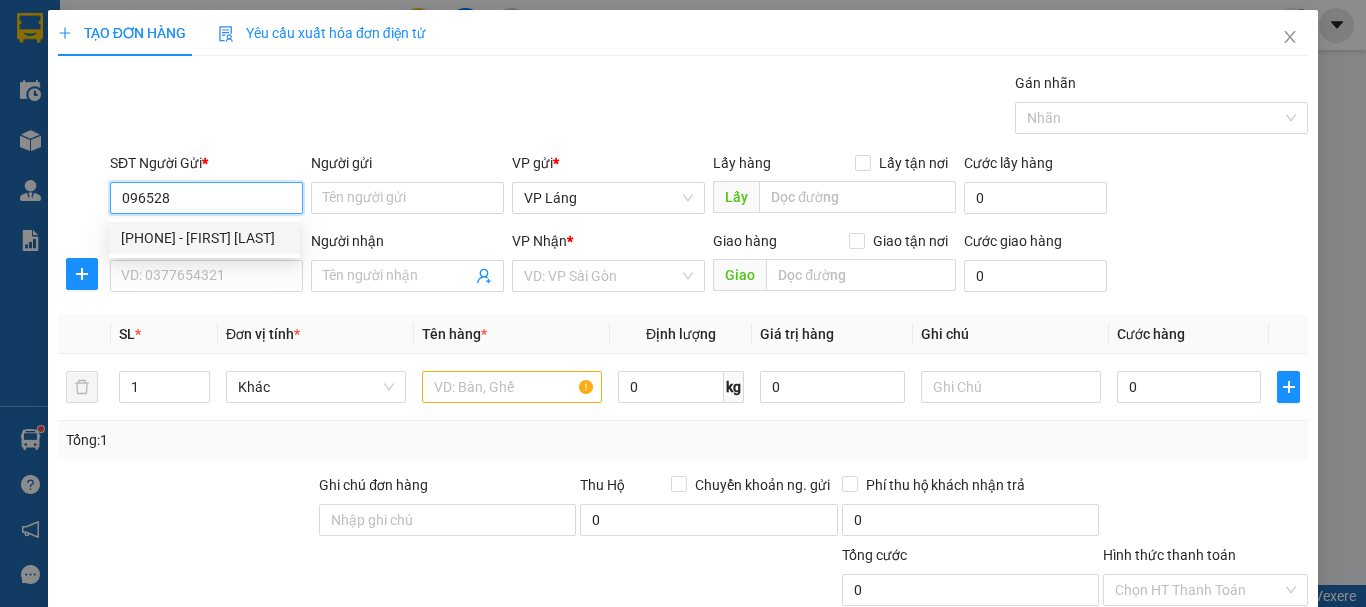 click on "[PHONE] - [FIRST] [LAST]" at bounding box center (204, 238) 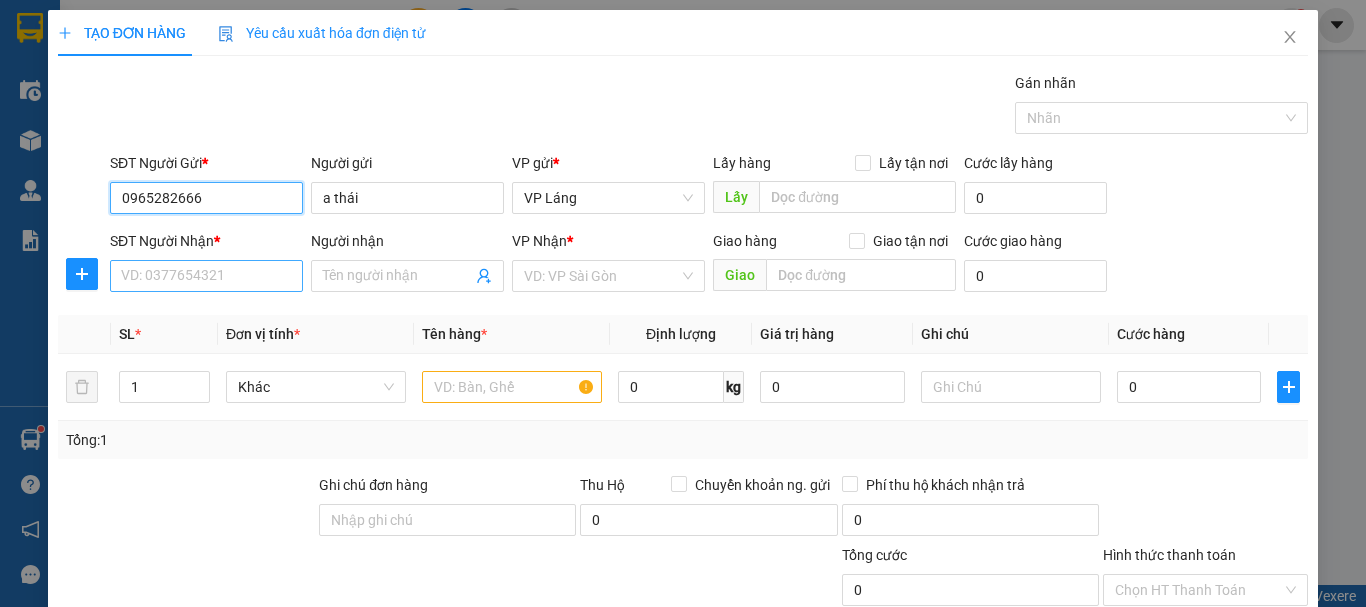 type on "0965282666" 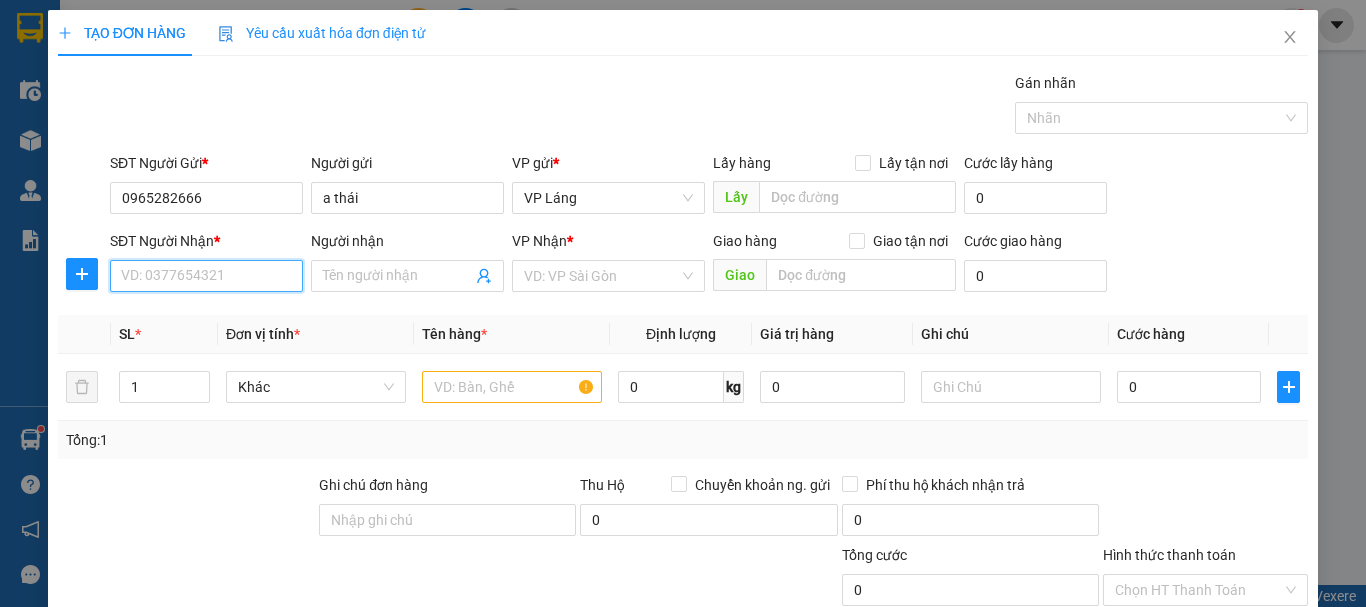 click on "SĐT Người Nhận  *" at bounding box center [206, 276] 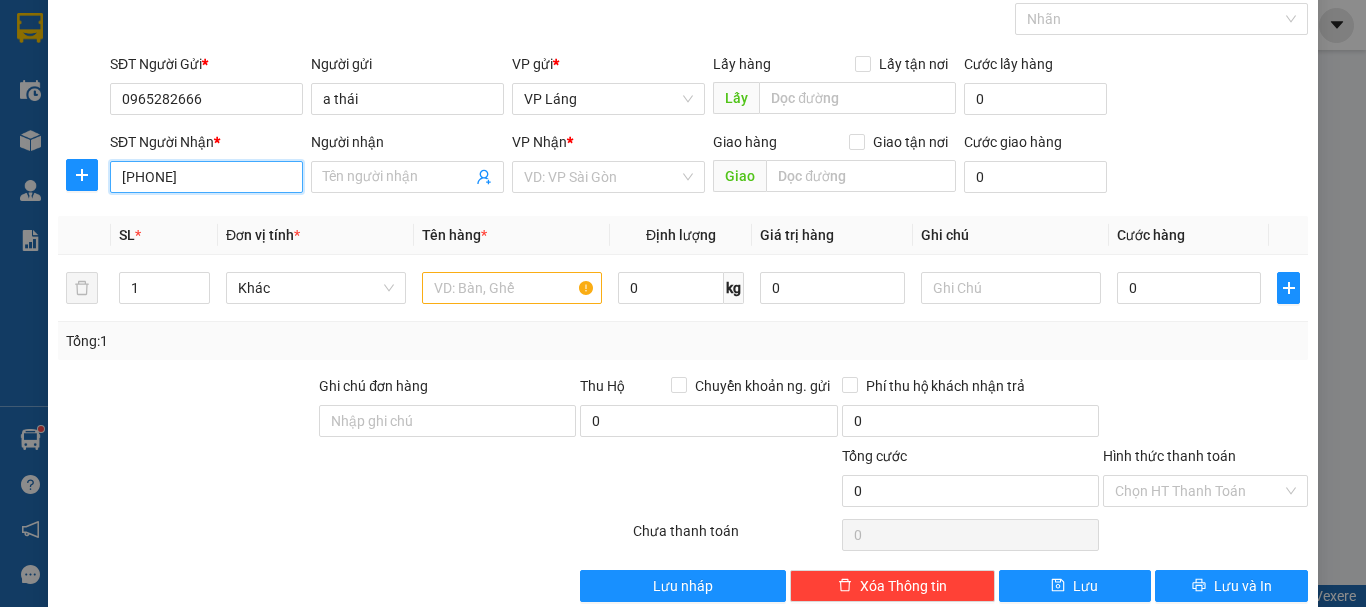 scroll, scrollTop: 100, scrollLeft: 0, axis: vertical 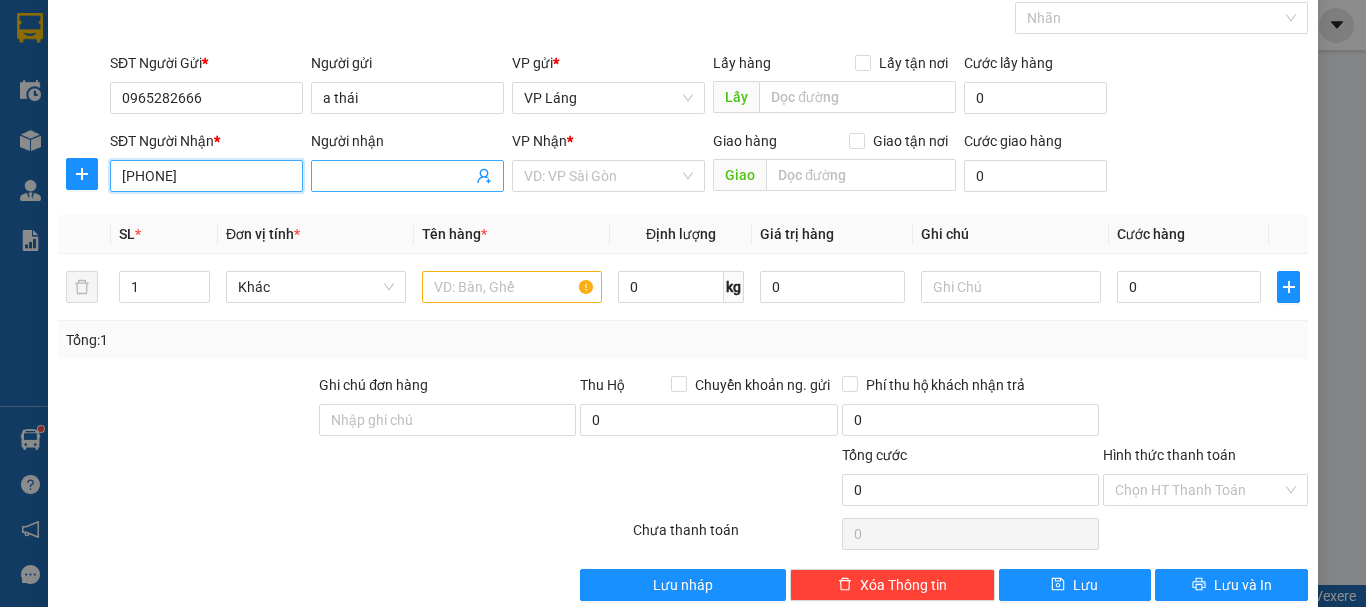 type on "[PHONE]" 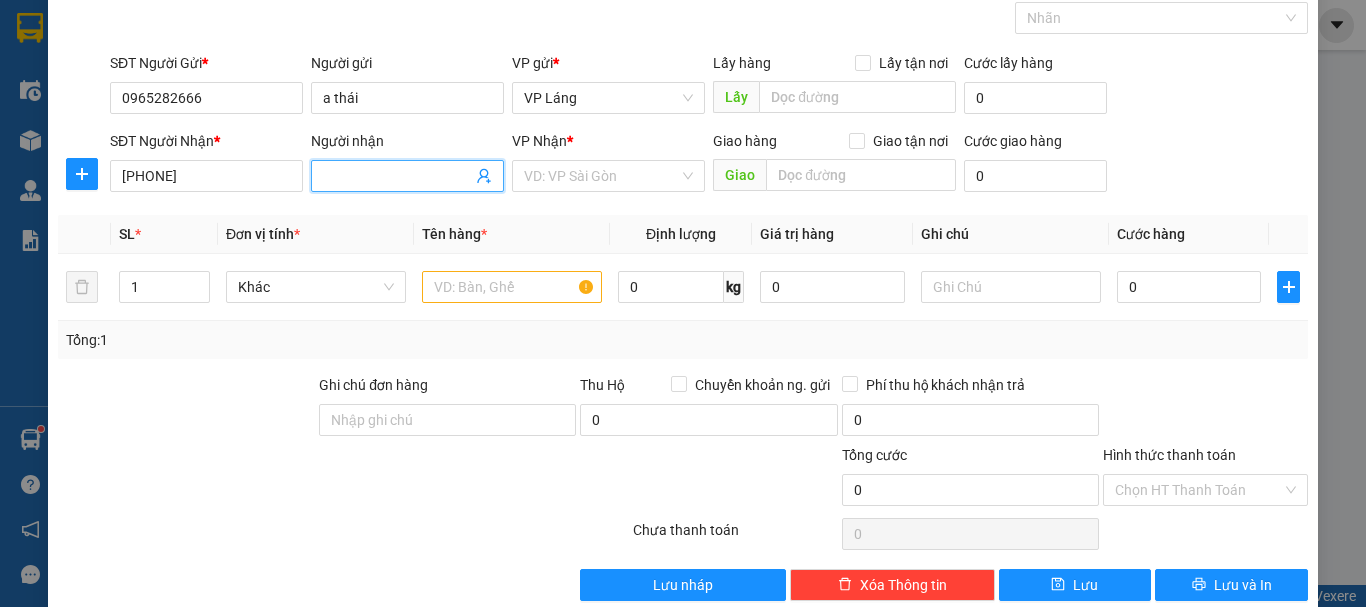 click on "Người nhận" at bounding box center [397, 176] 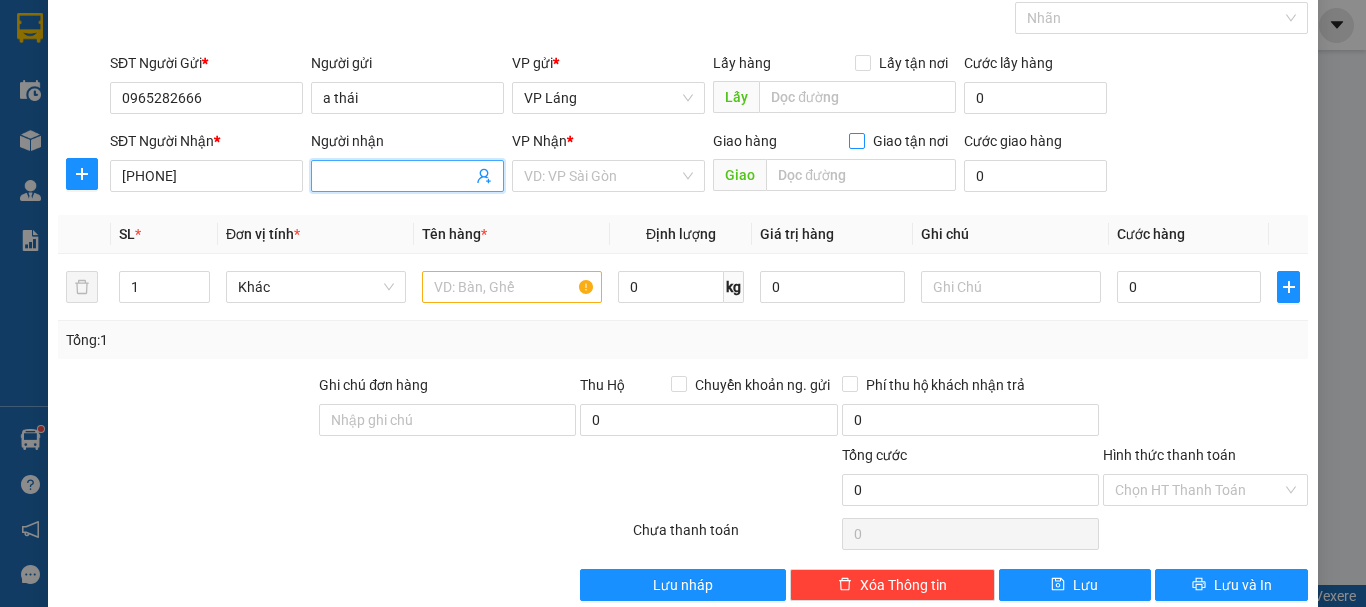 click on "Giao tận nơi" at bounding box center (856, 140) 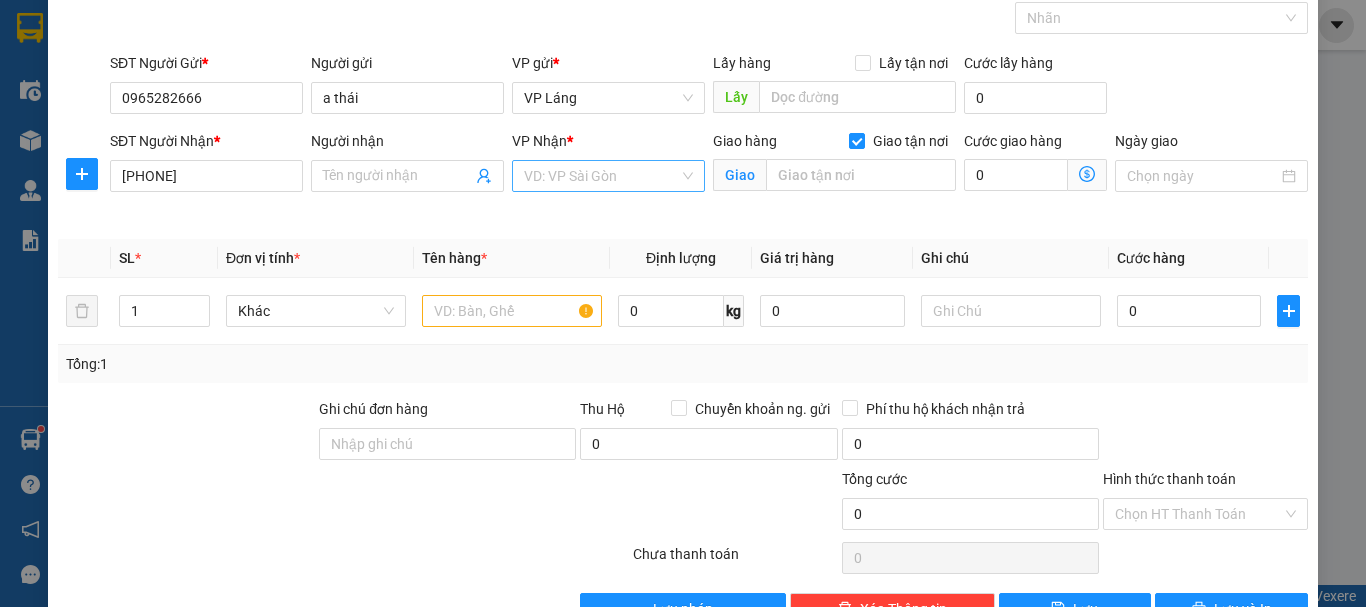 click at bounding box center (601, 176) 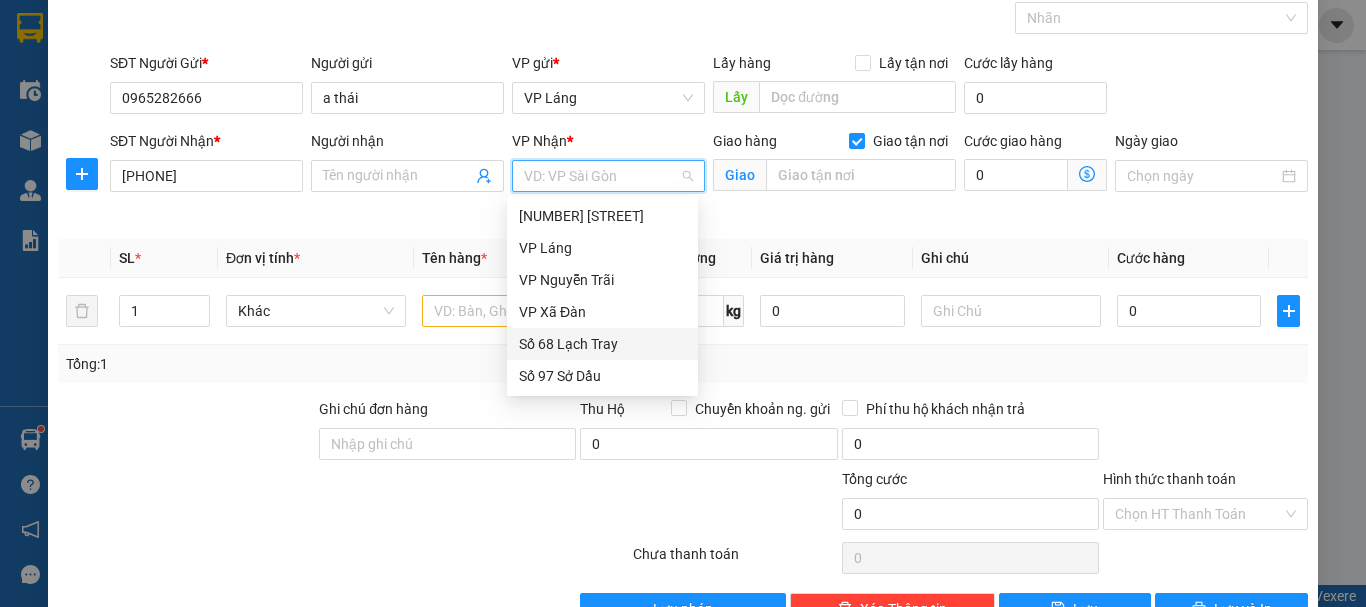 click on "Số 68 Lạch Tray" at bounding box center [602, 344] 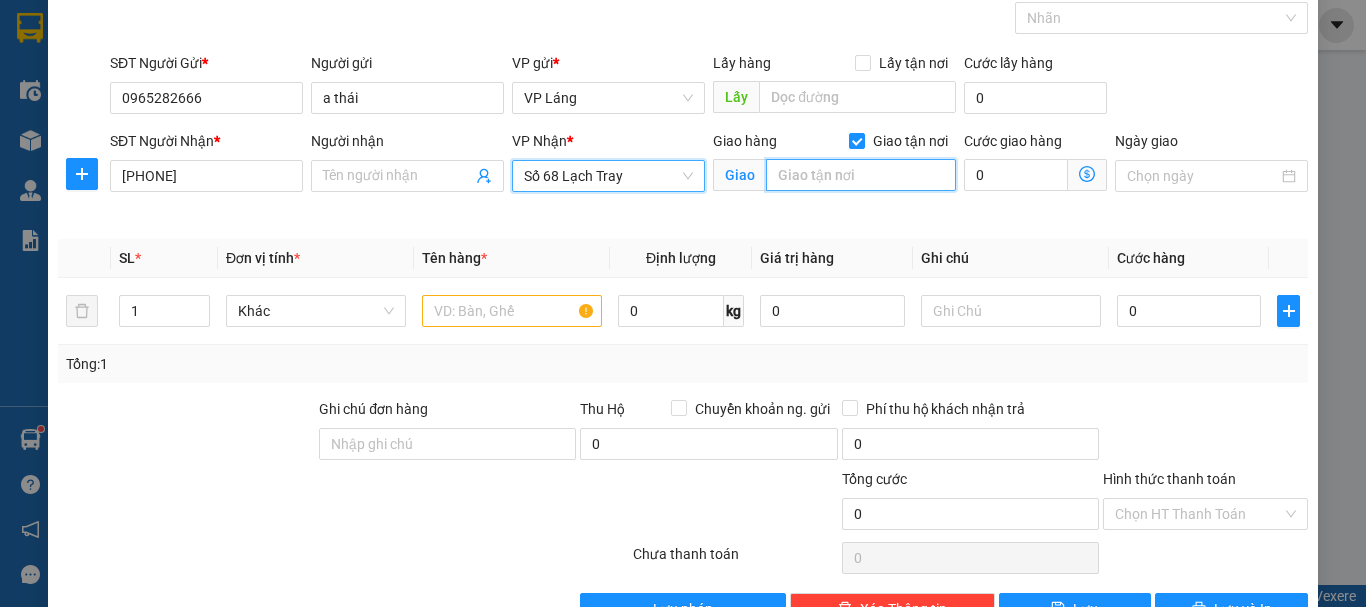 click at bounding box center (861, 175) 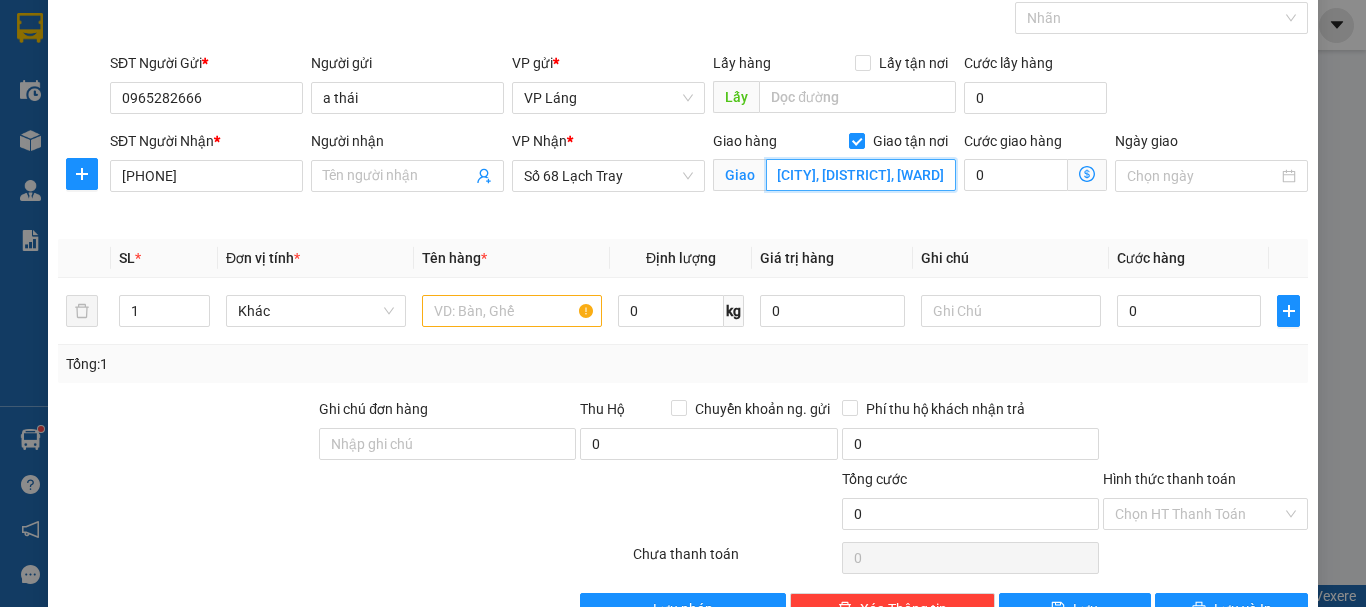 scroll, scrollTop: 0, scrollLeft: 145, axis: horizontal 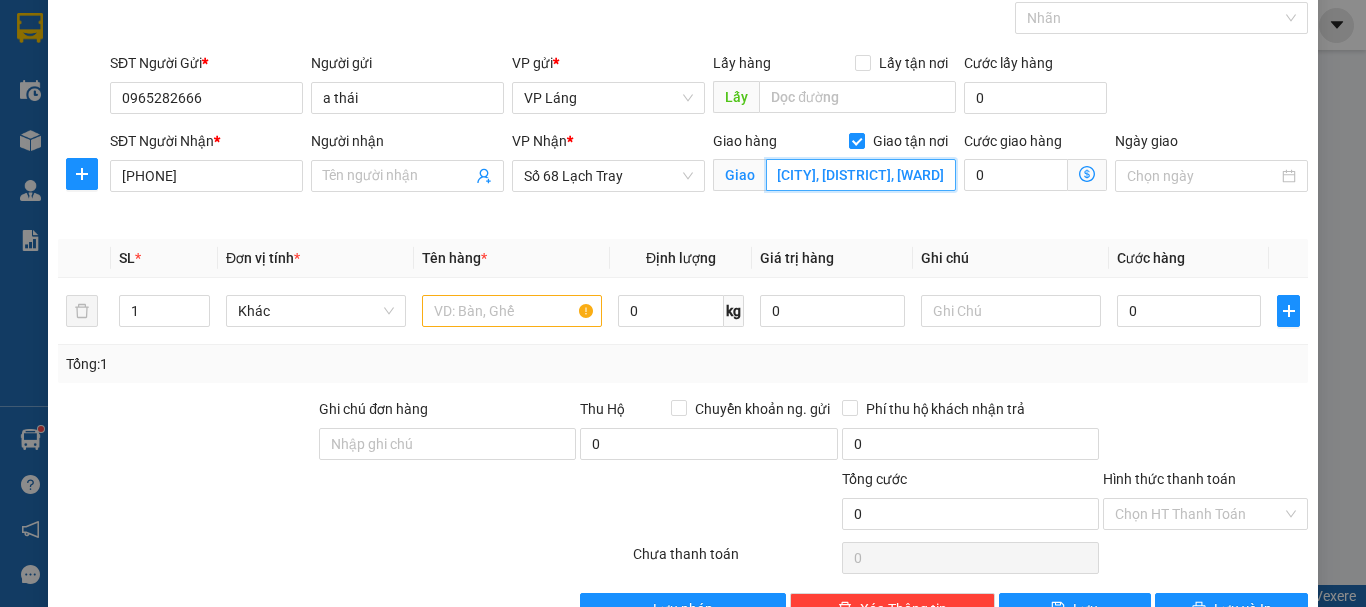type on "[NUMBER] [STREET], [CITY], [DISTRICT], [WARD]" 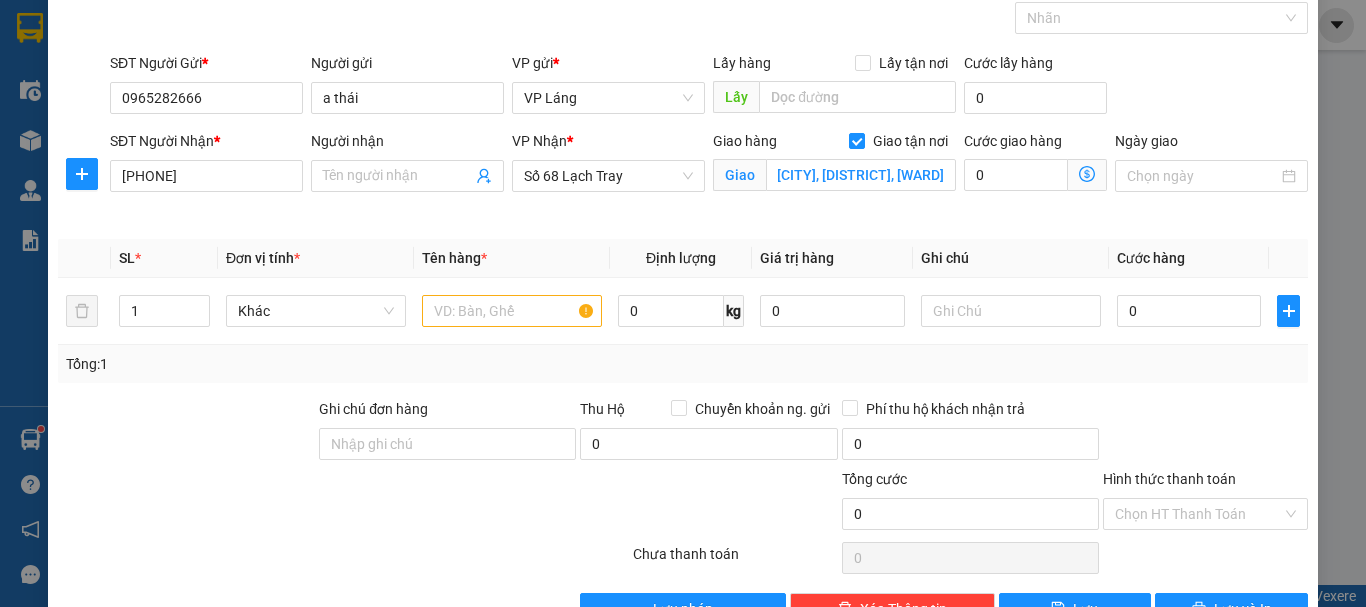 click 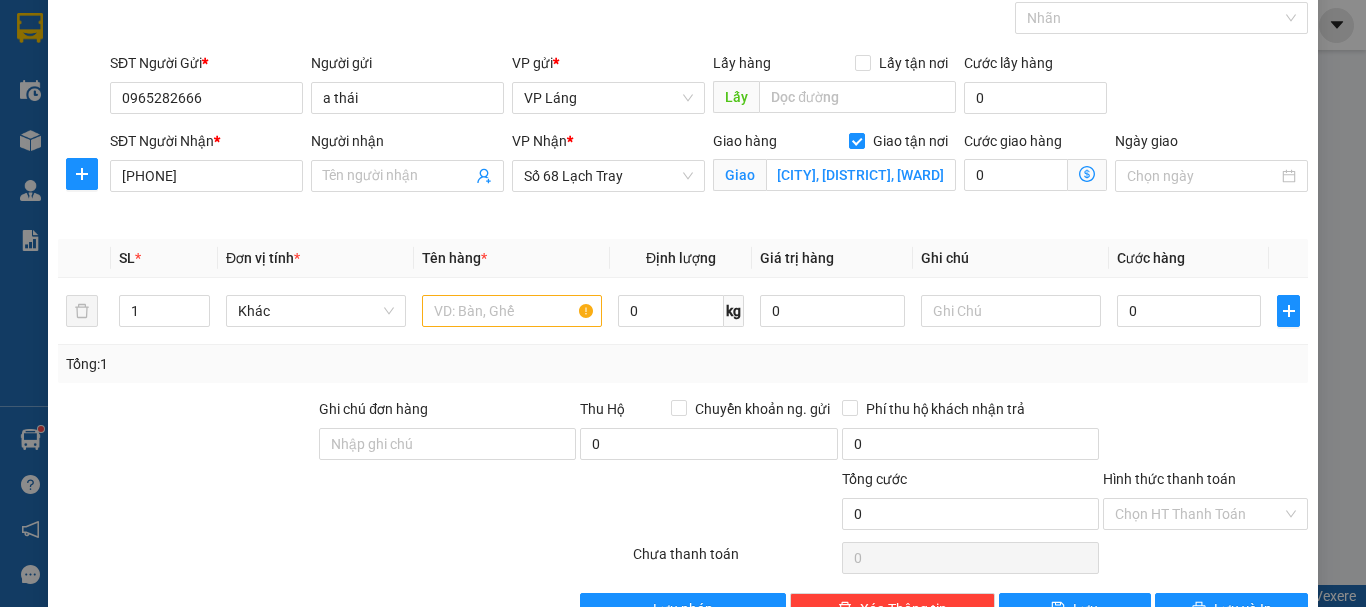 scroll, scrollTop: 0, scrollLeft: 0, axis: both 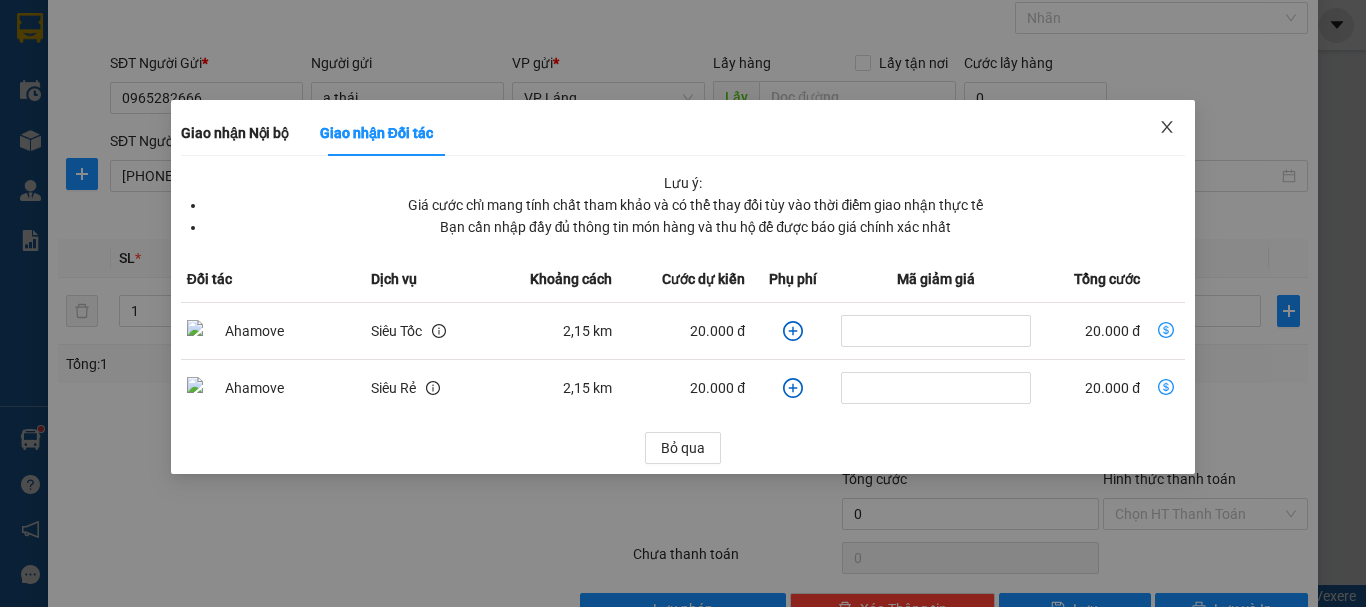 click 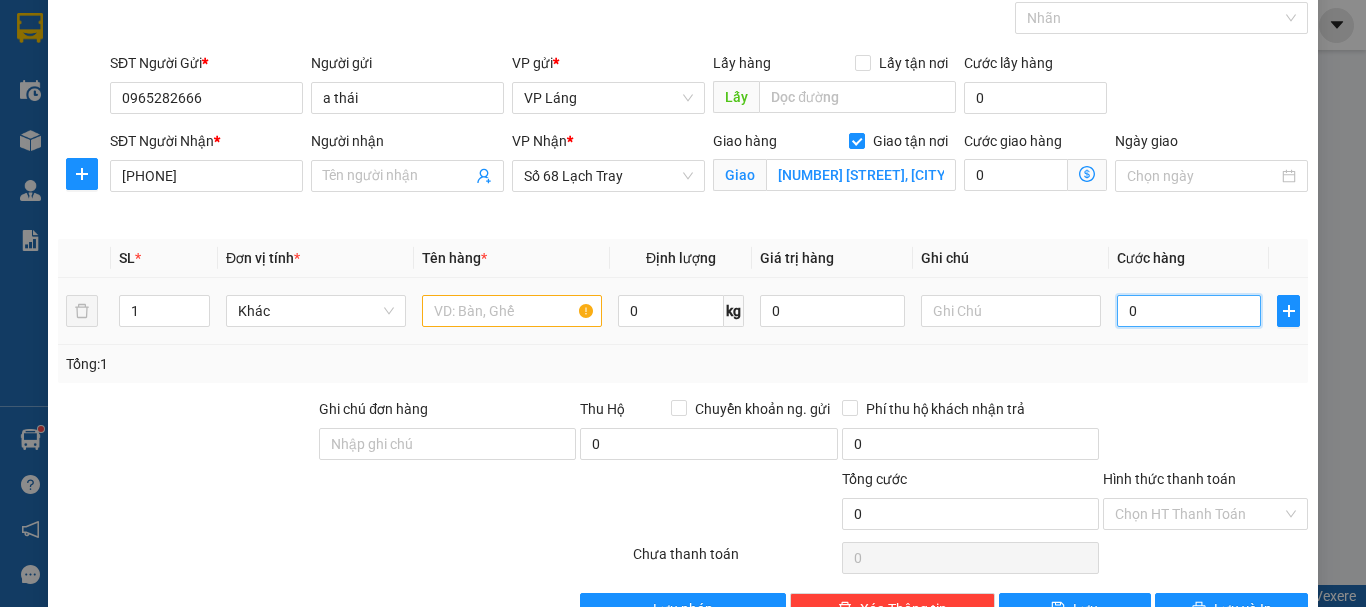 click on "0" at bounding box center [1189, 311] 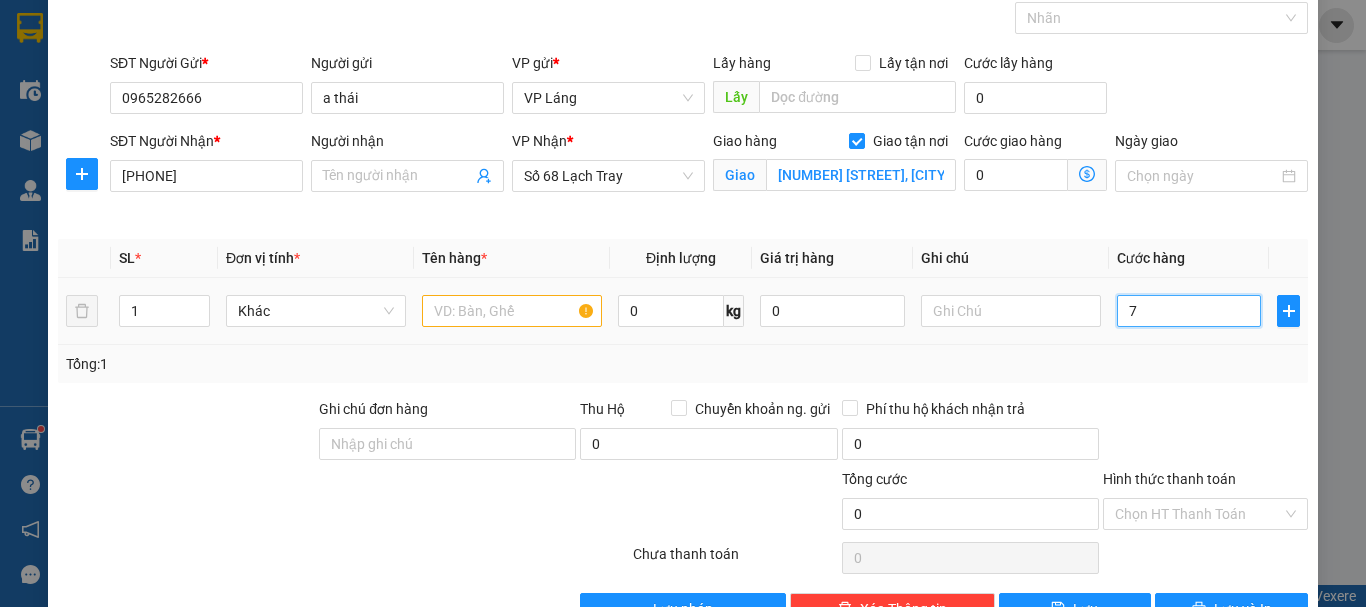 type on "7" 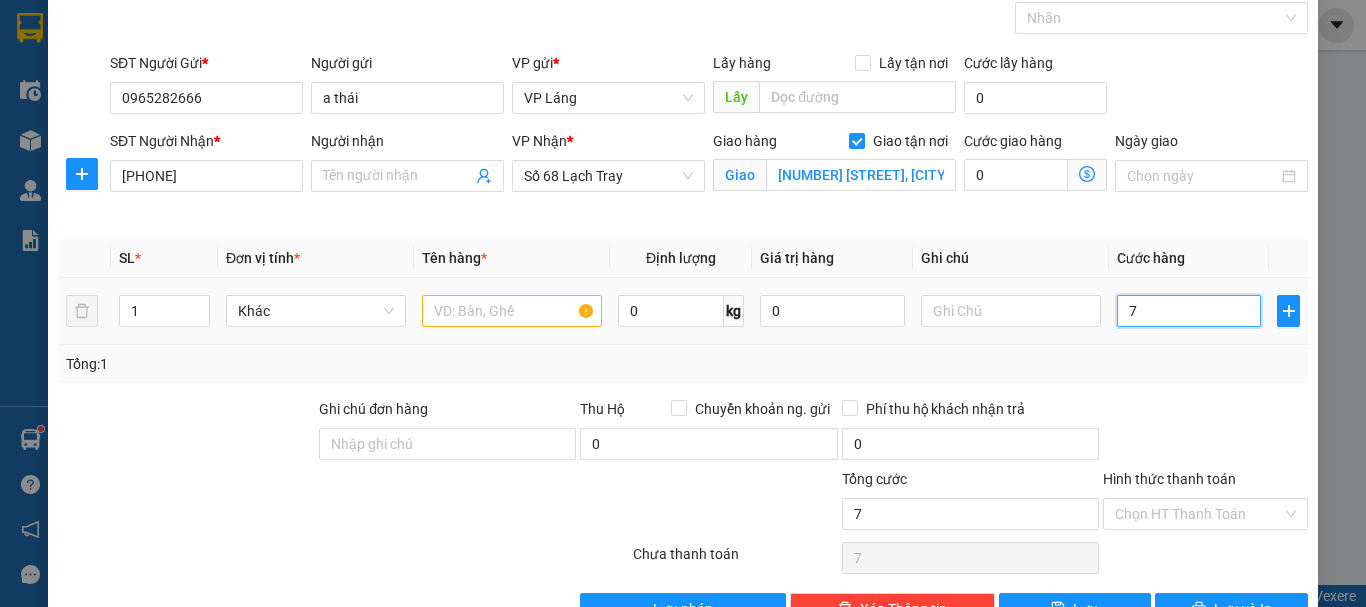 type on "70" 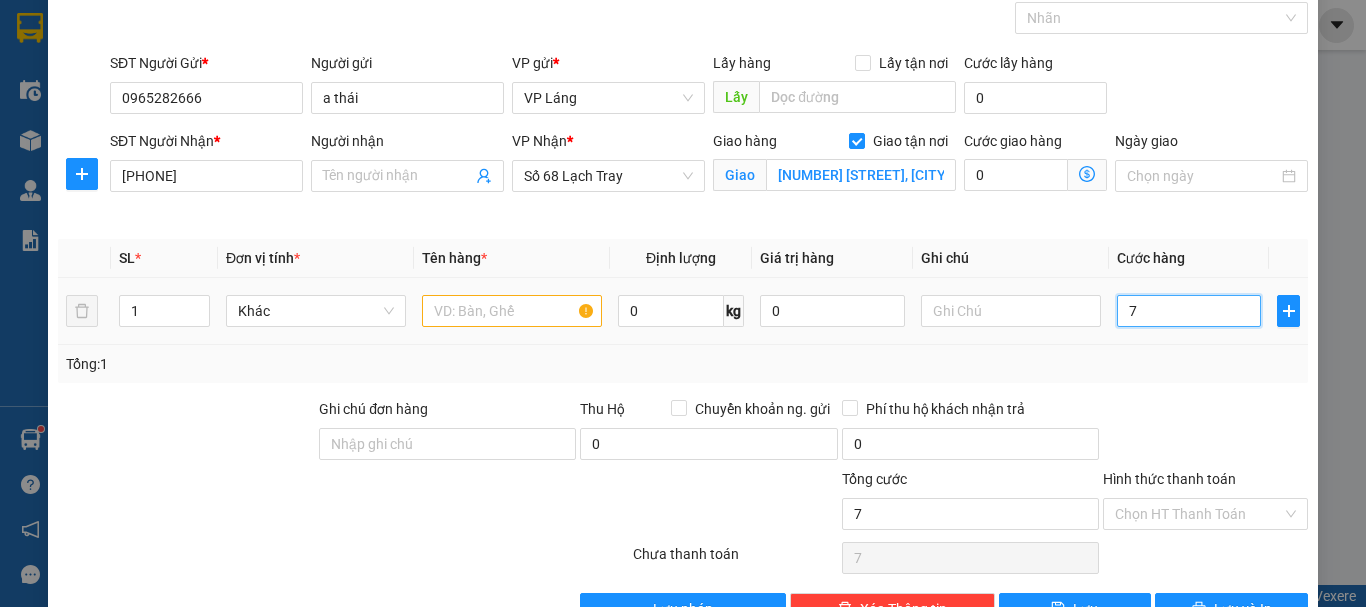 type on "70" 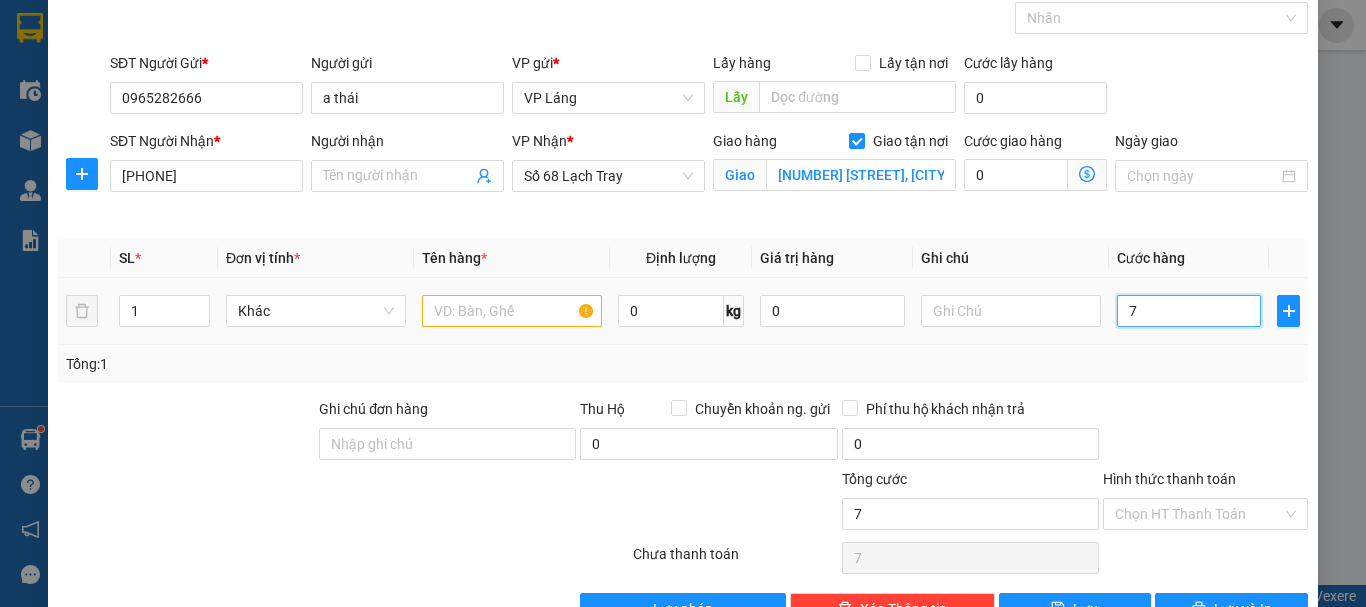 type on "70" 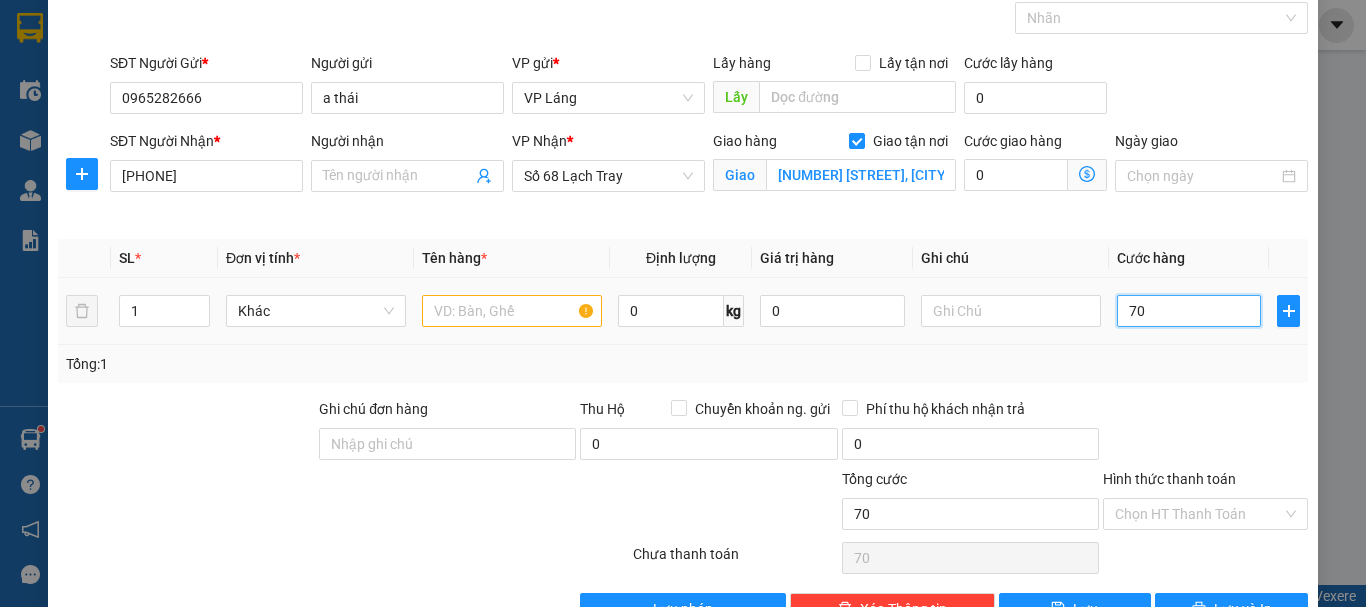type on "700" 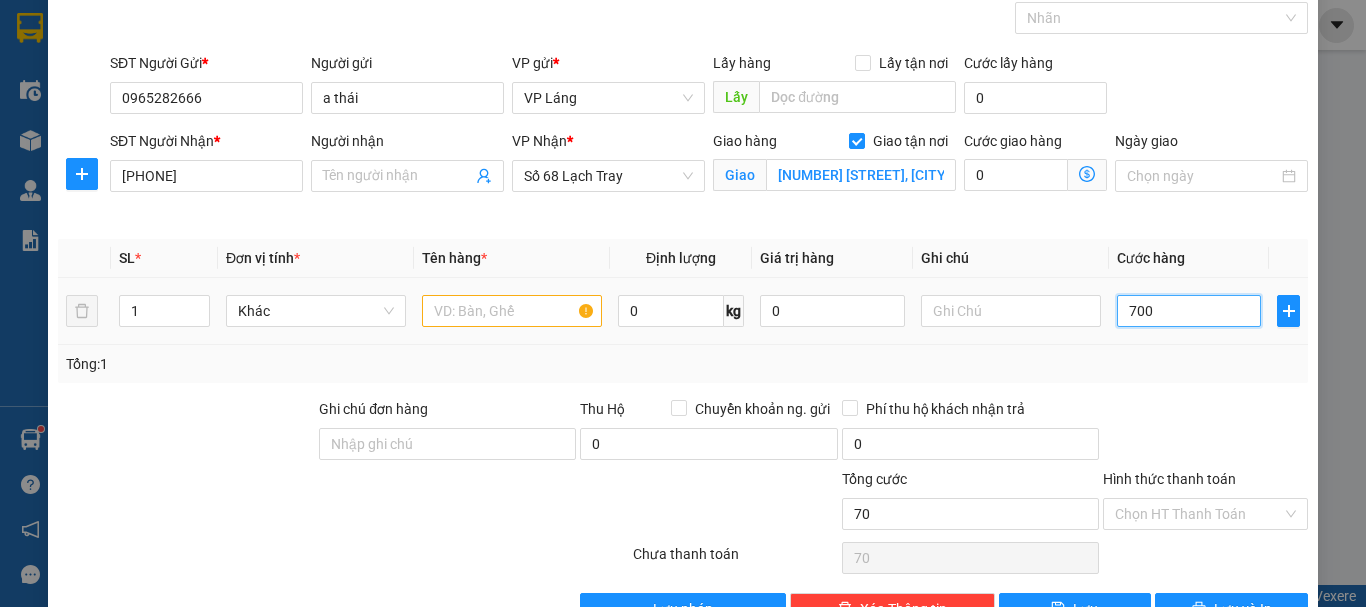 type on "700" 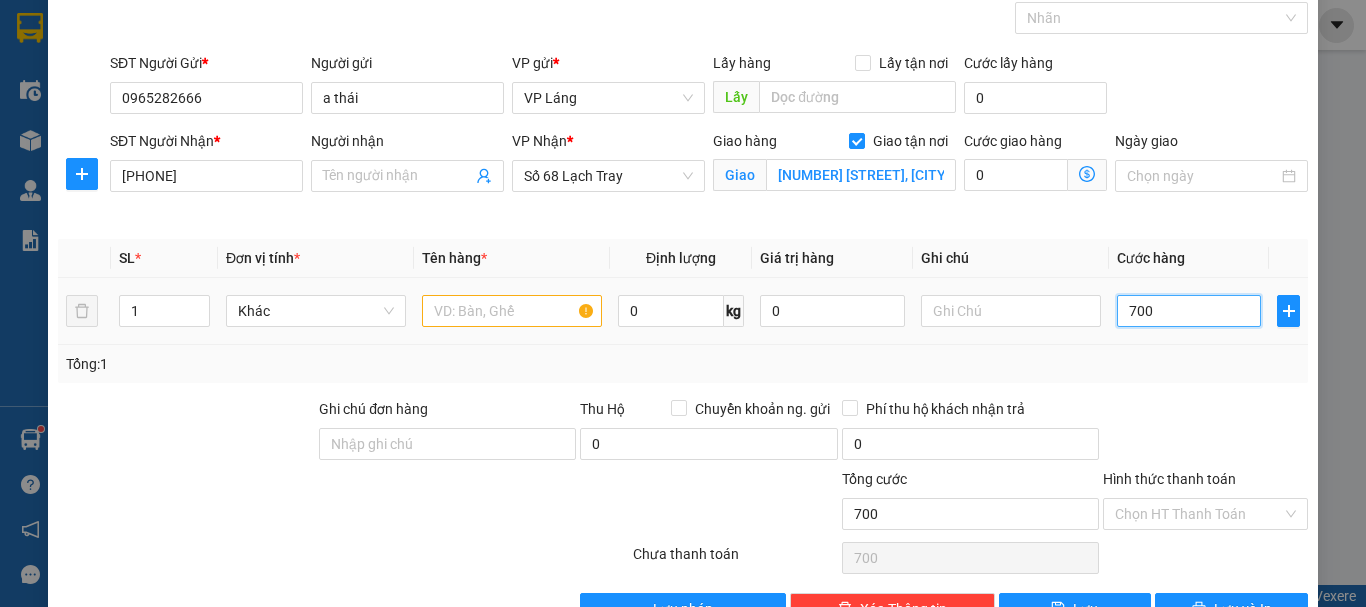 type on "7.000" 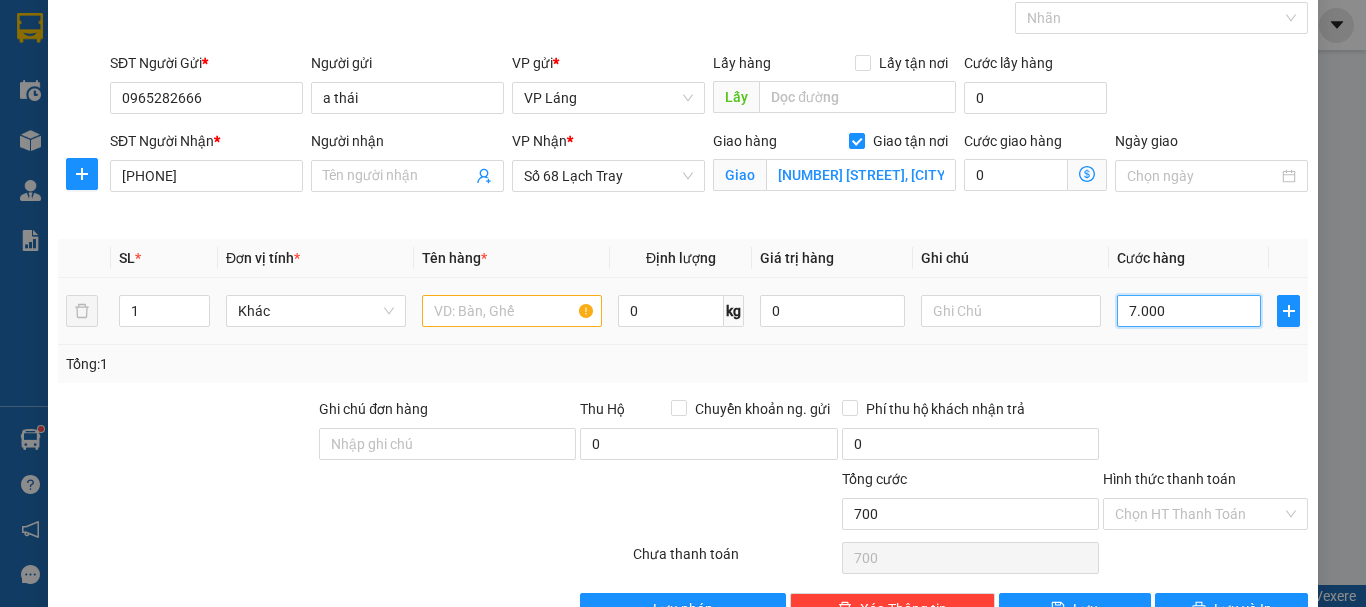 type on "7.000" 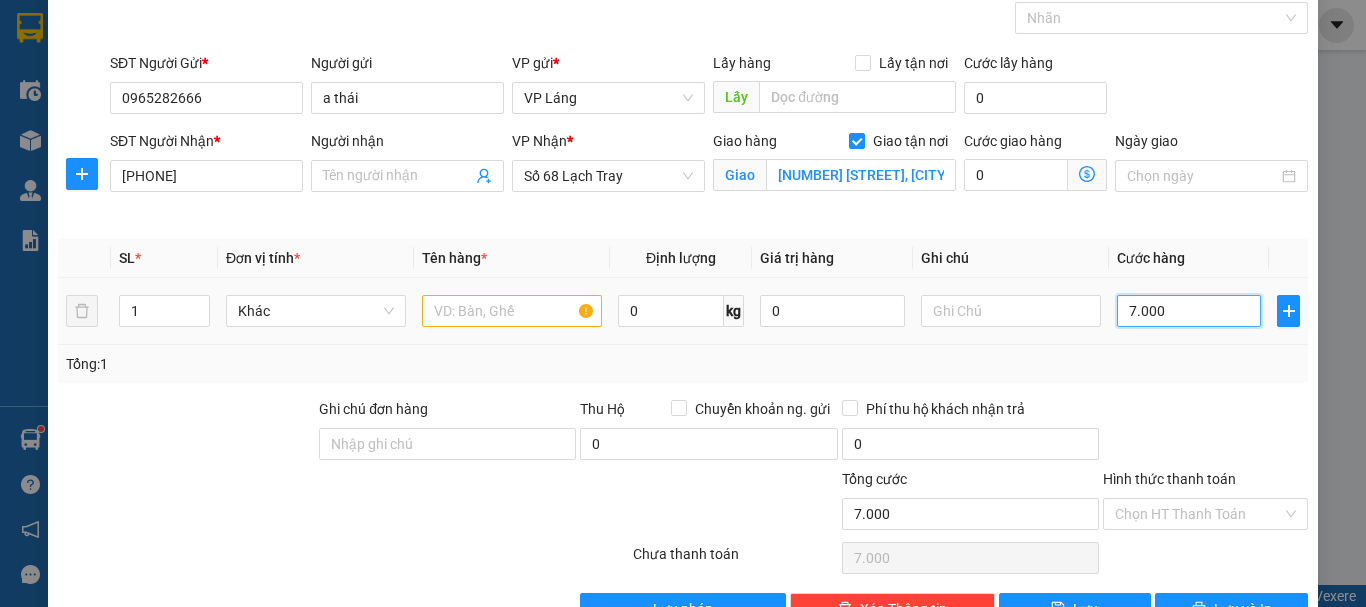 type on "70.000" 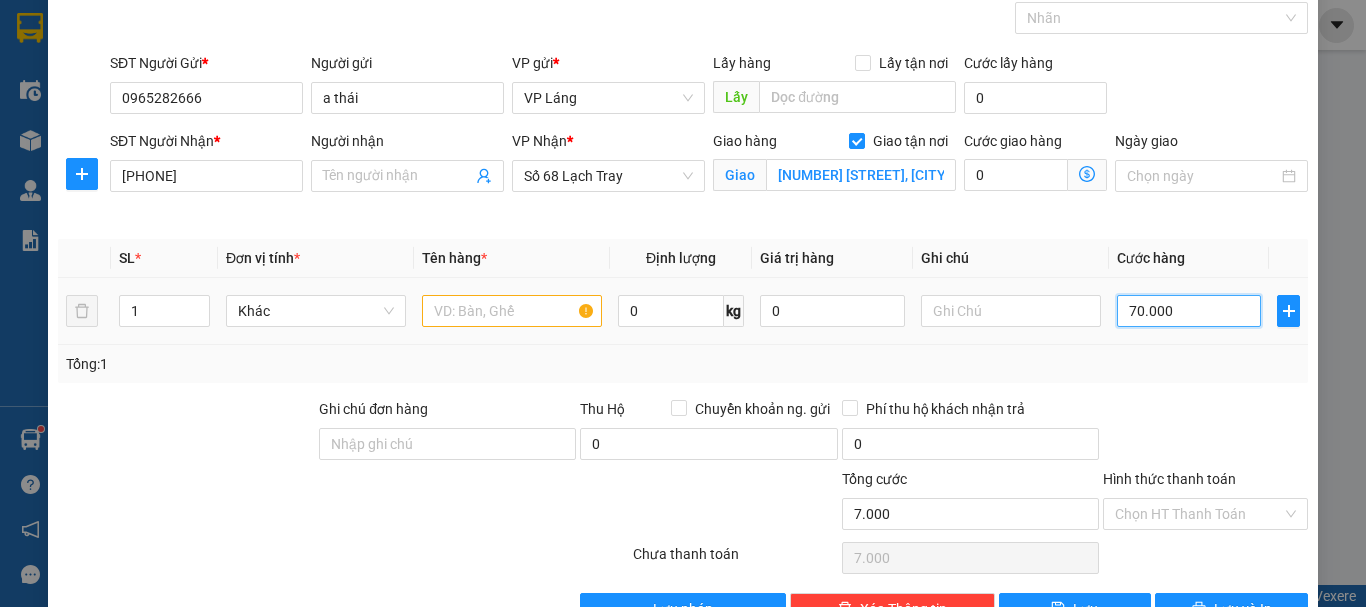 type on "70.000" 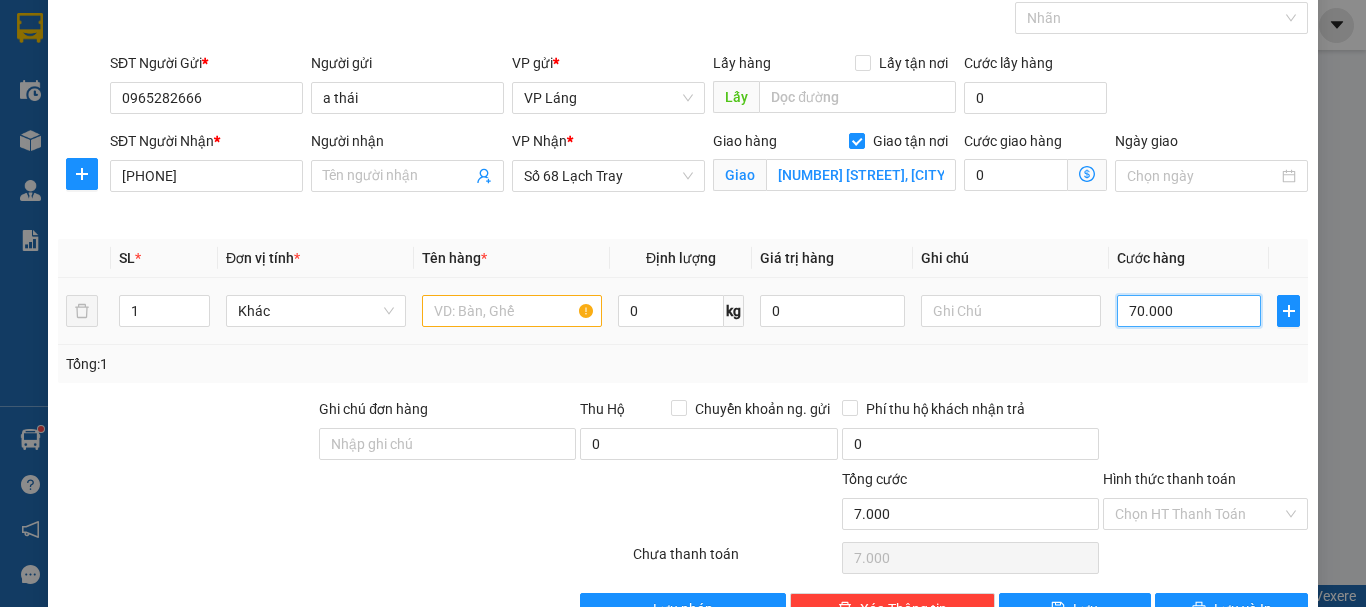 type on "70.000" 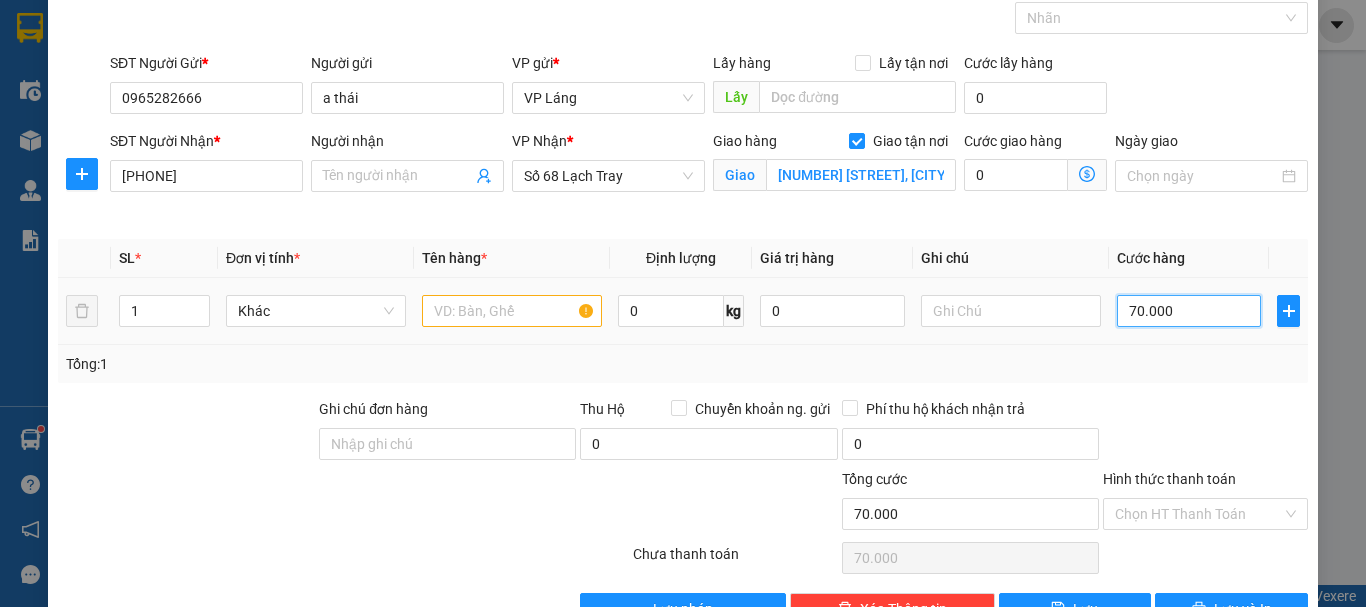 type on "70.000" 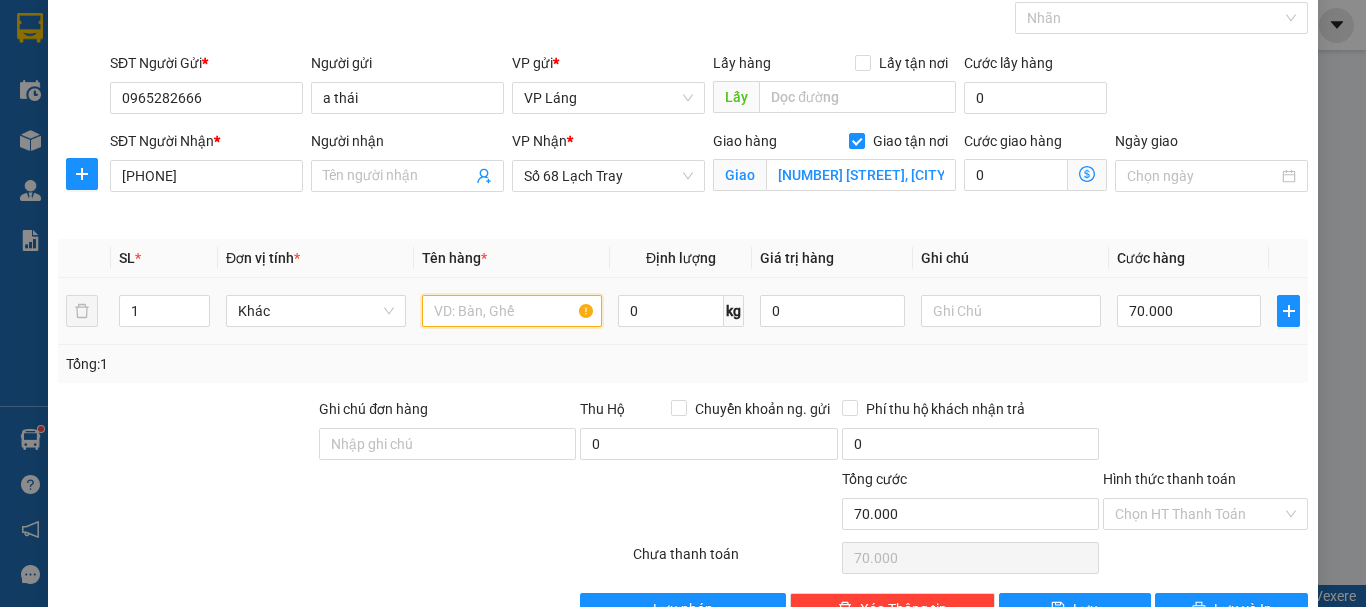 click at bounding box center [512, 311] 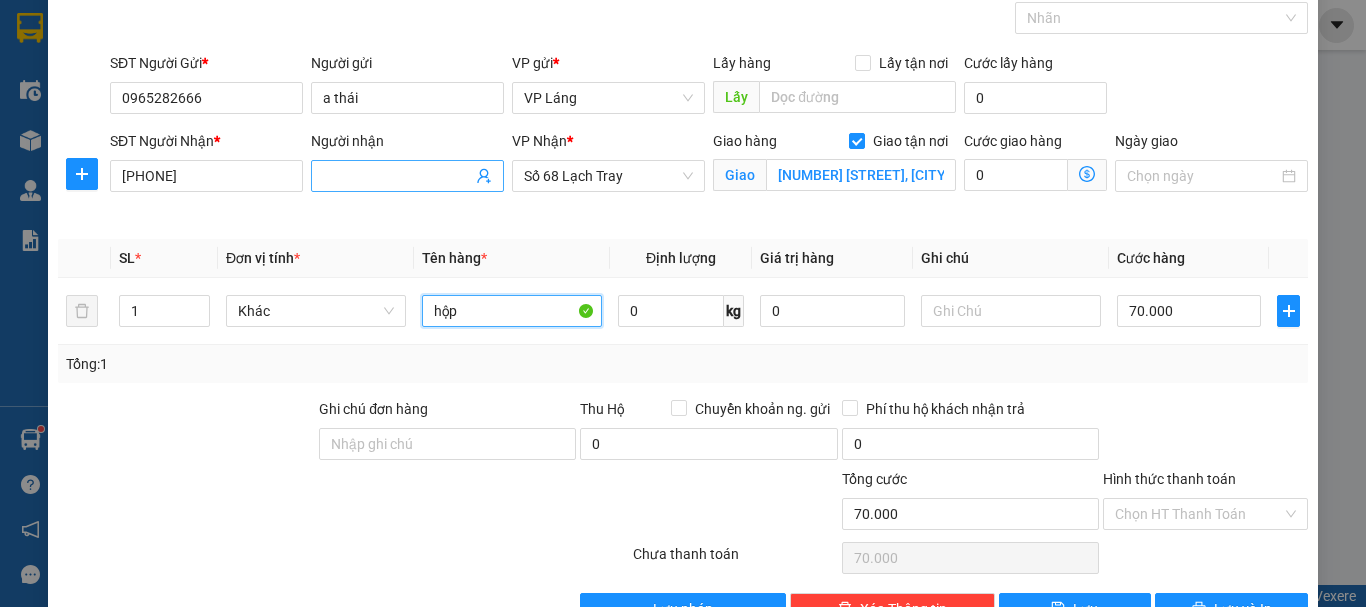 type on "hộp" 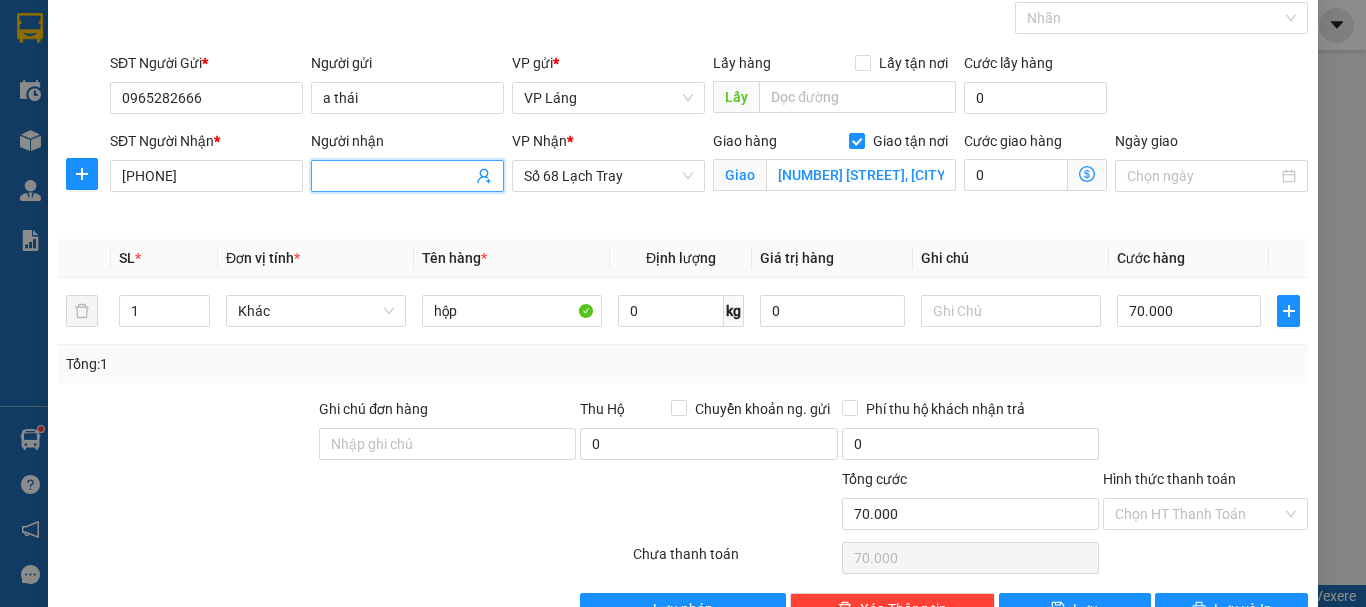 click on "Người nhận" at bounding box center [397, 176] 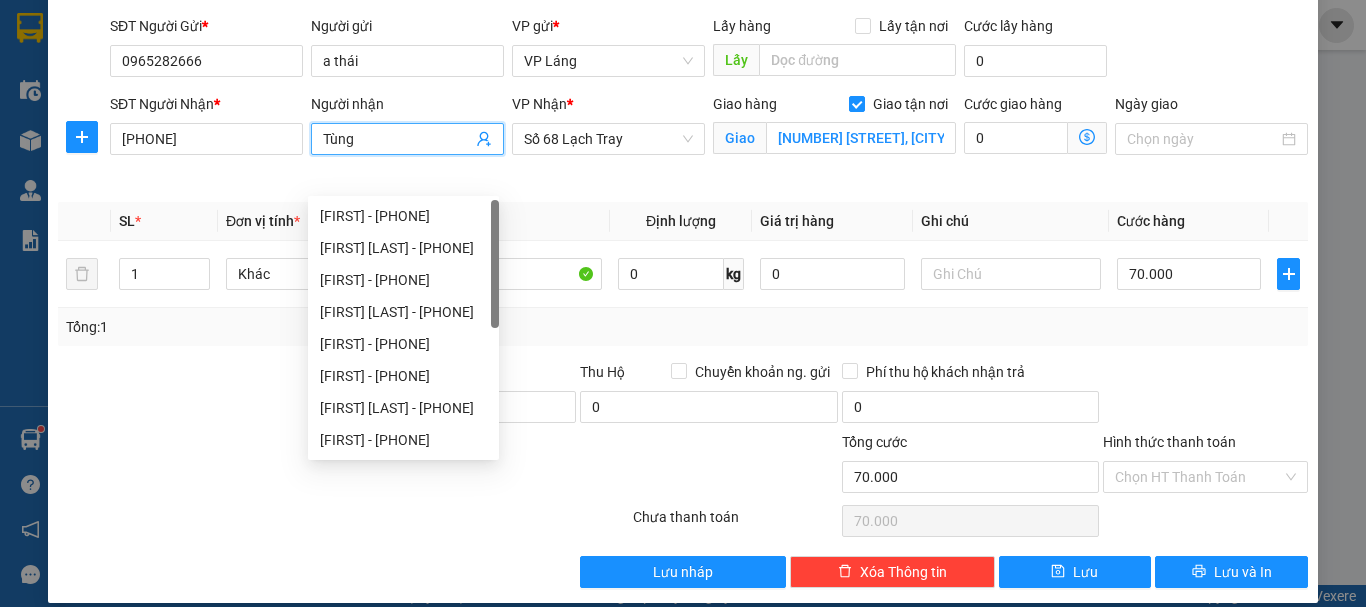 scroll, scrollTop: 157, scrollLeft: 0, axis: vertical 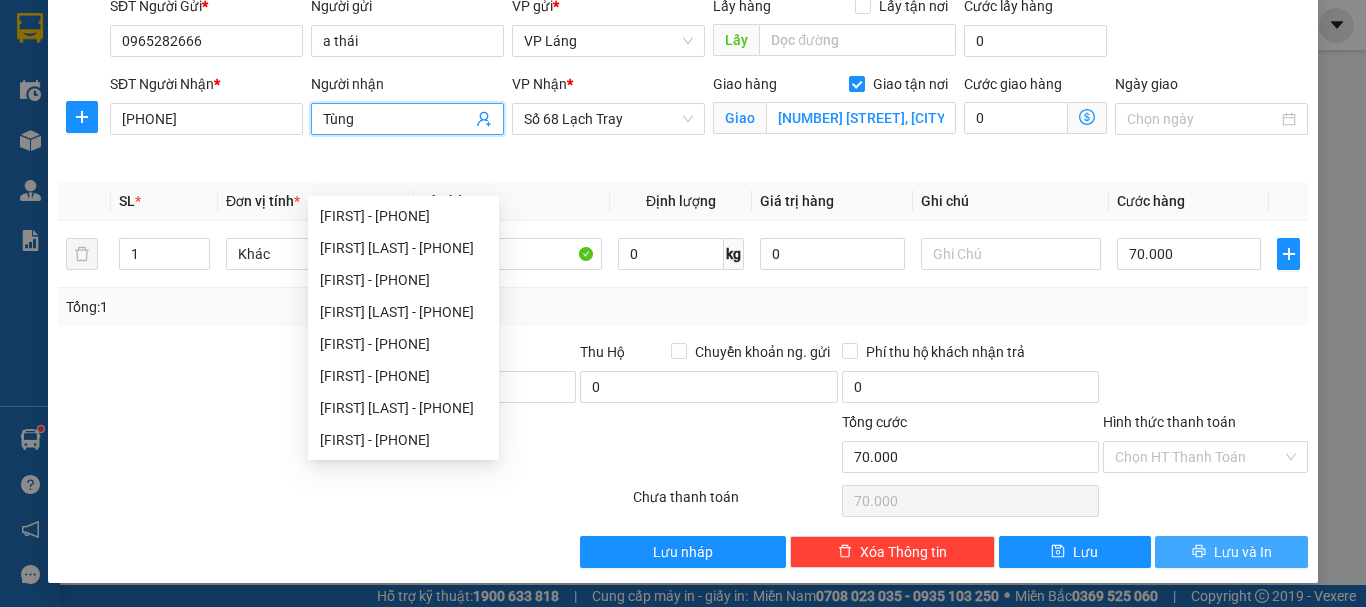 type on "Tùng" 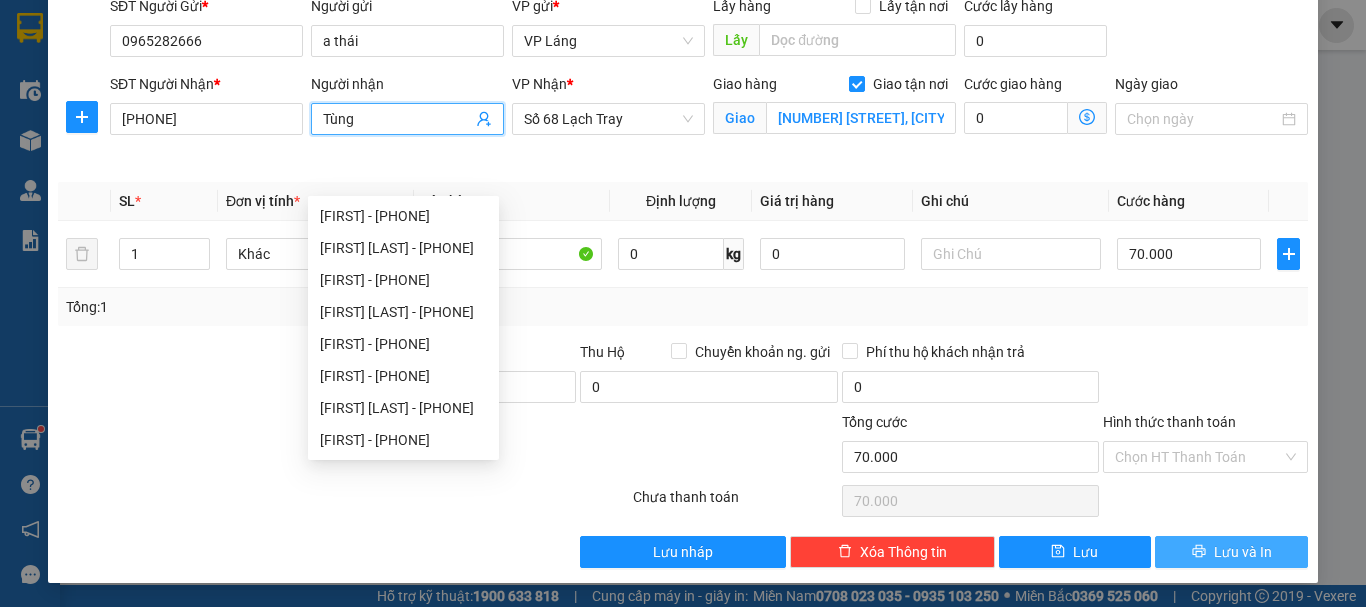 click on "Lưu và In" at bounding box center [1243, 552] 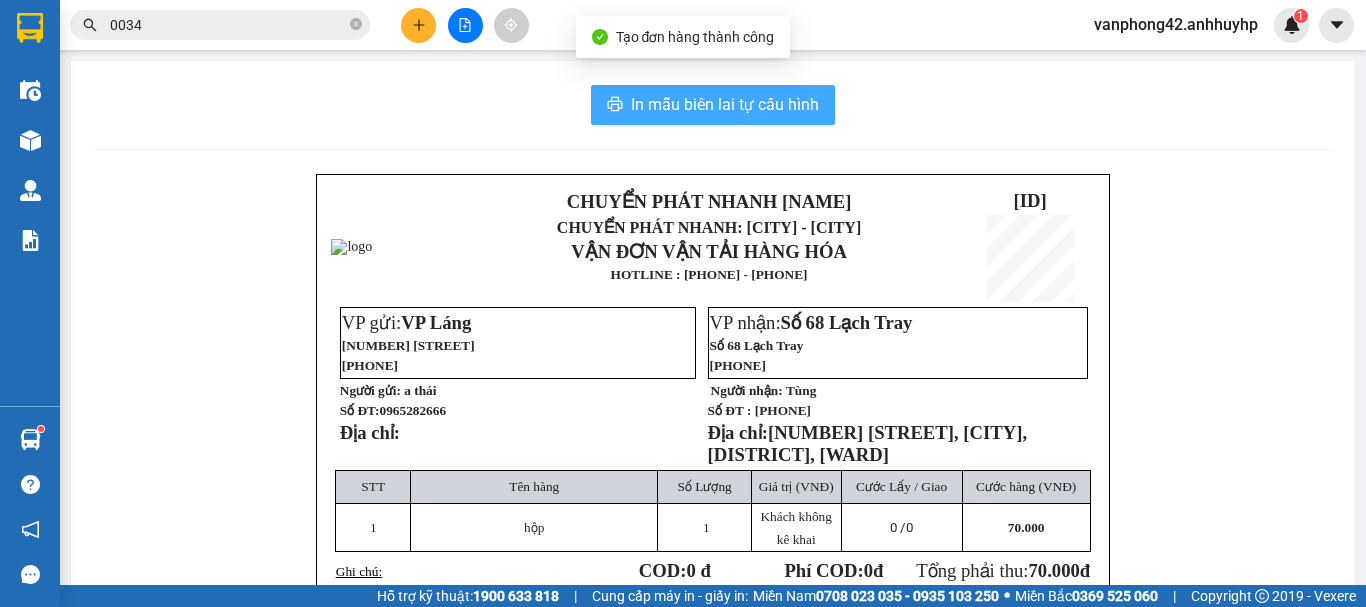 click on "In mẫu biên lai tự cấu hình" at bounding box center [725, 104] 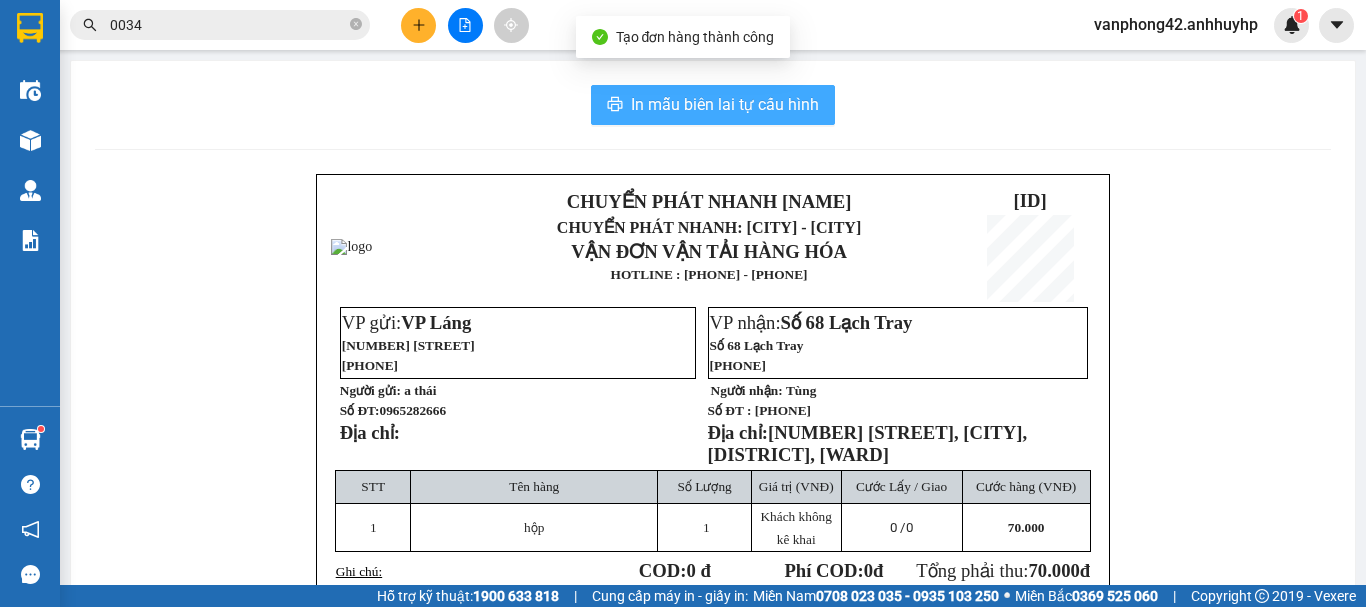 scroll, scrollTop: 0, scrollLeft: 0, axis: both 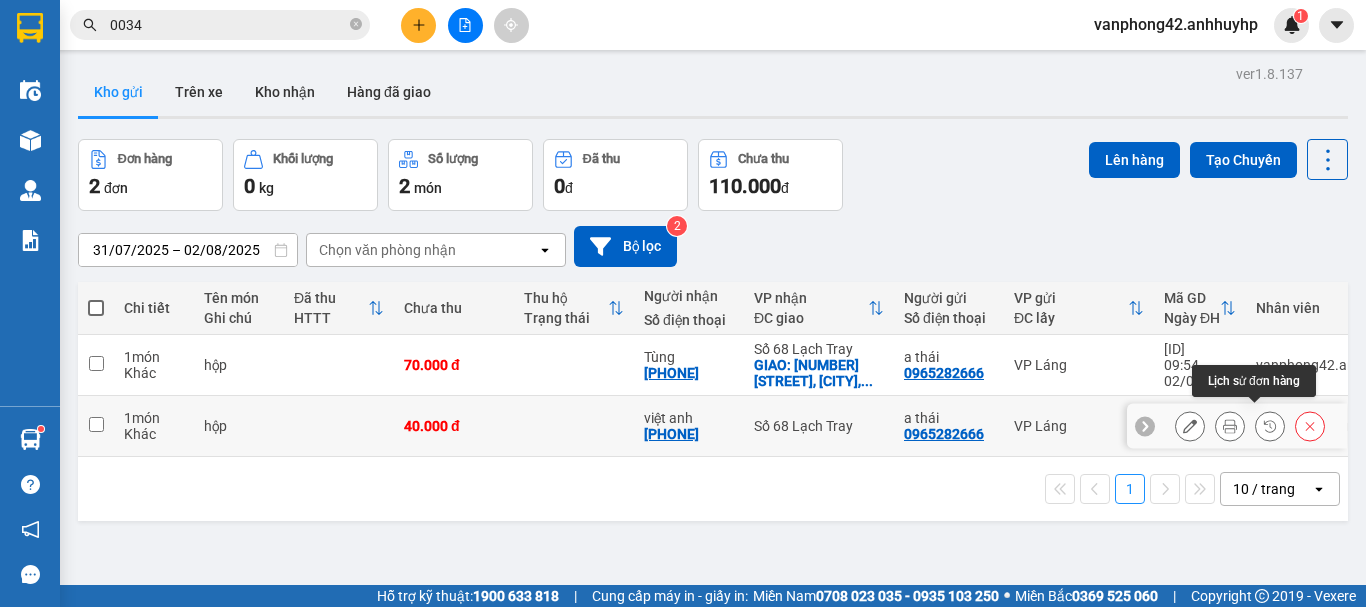 click 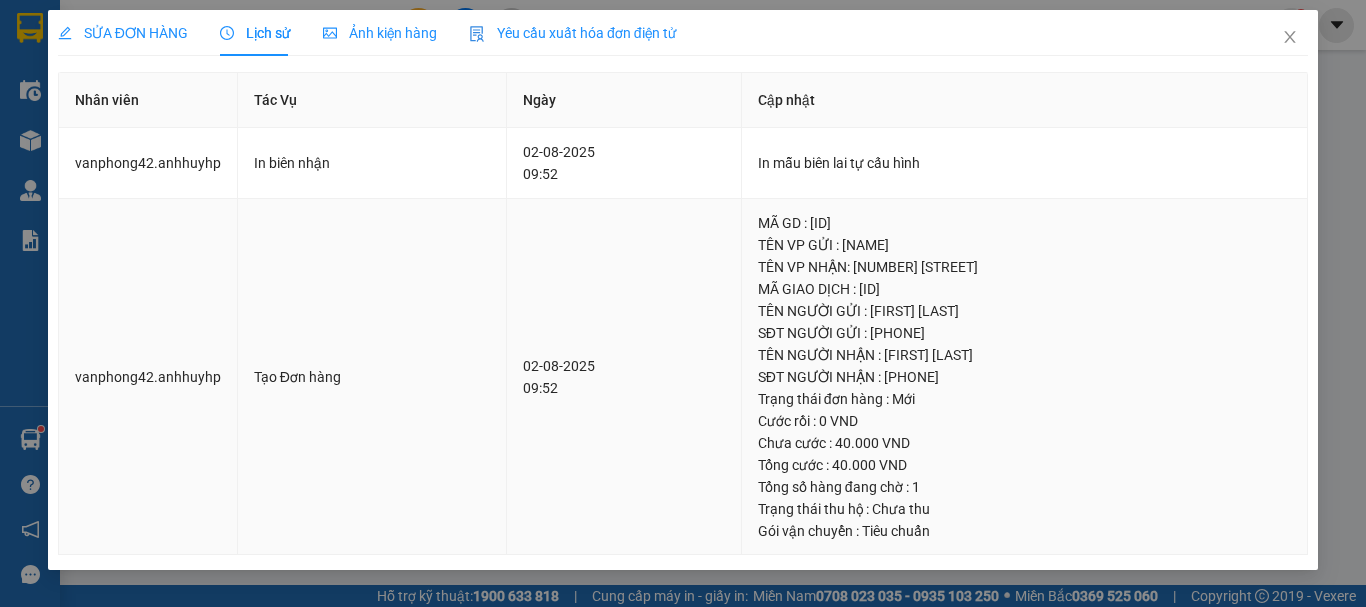 drag, startPoint x: 988, startPoint y: 290, endPoint x: 889, endPoint y: 286, distance: 99.08077 